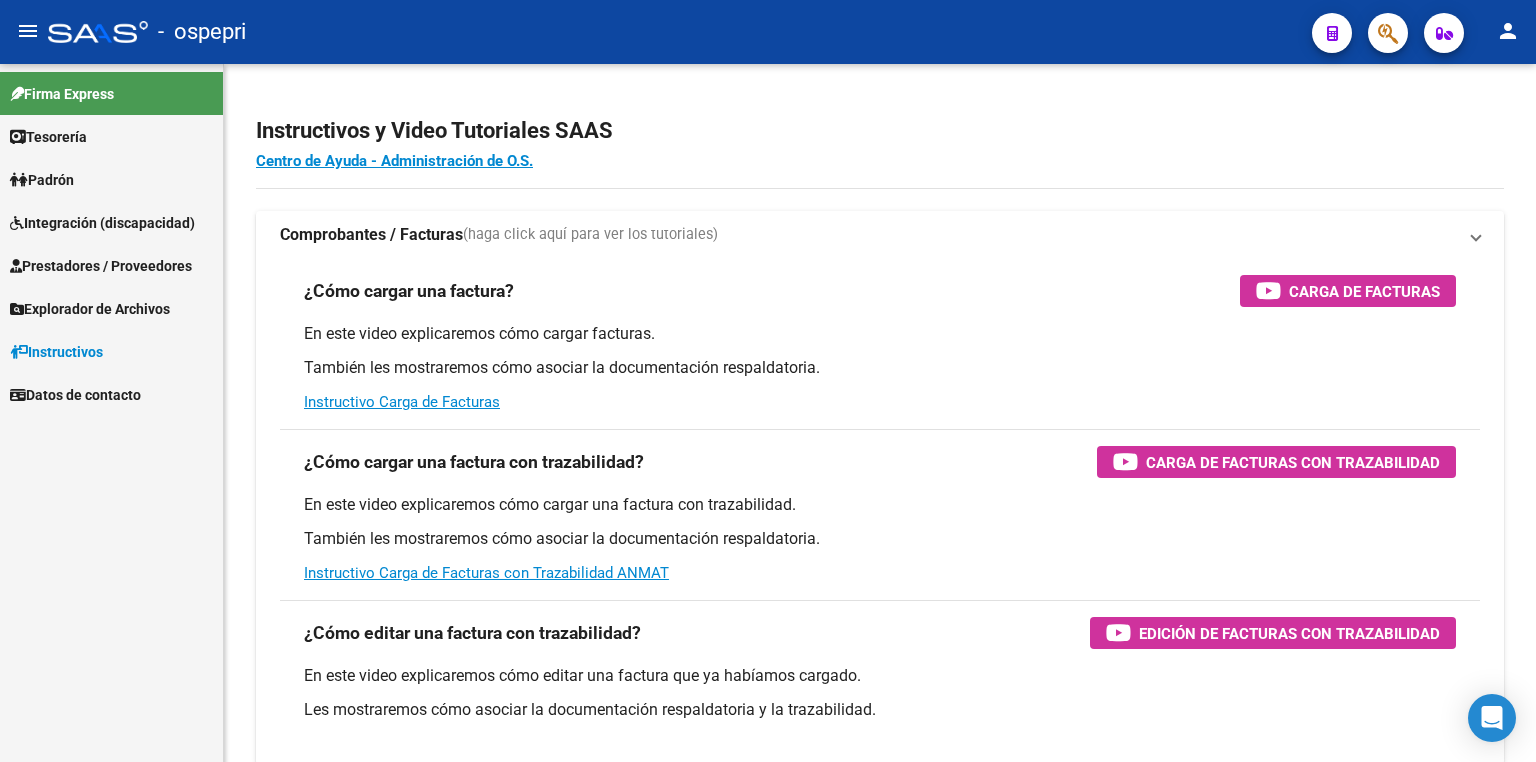 scroll, scrollTop: 0, scrollLeft: 0, axis: both 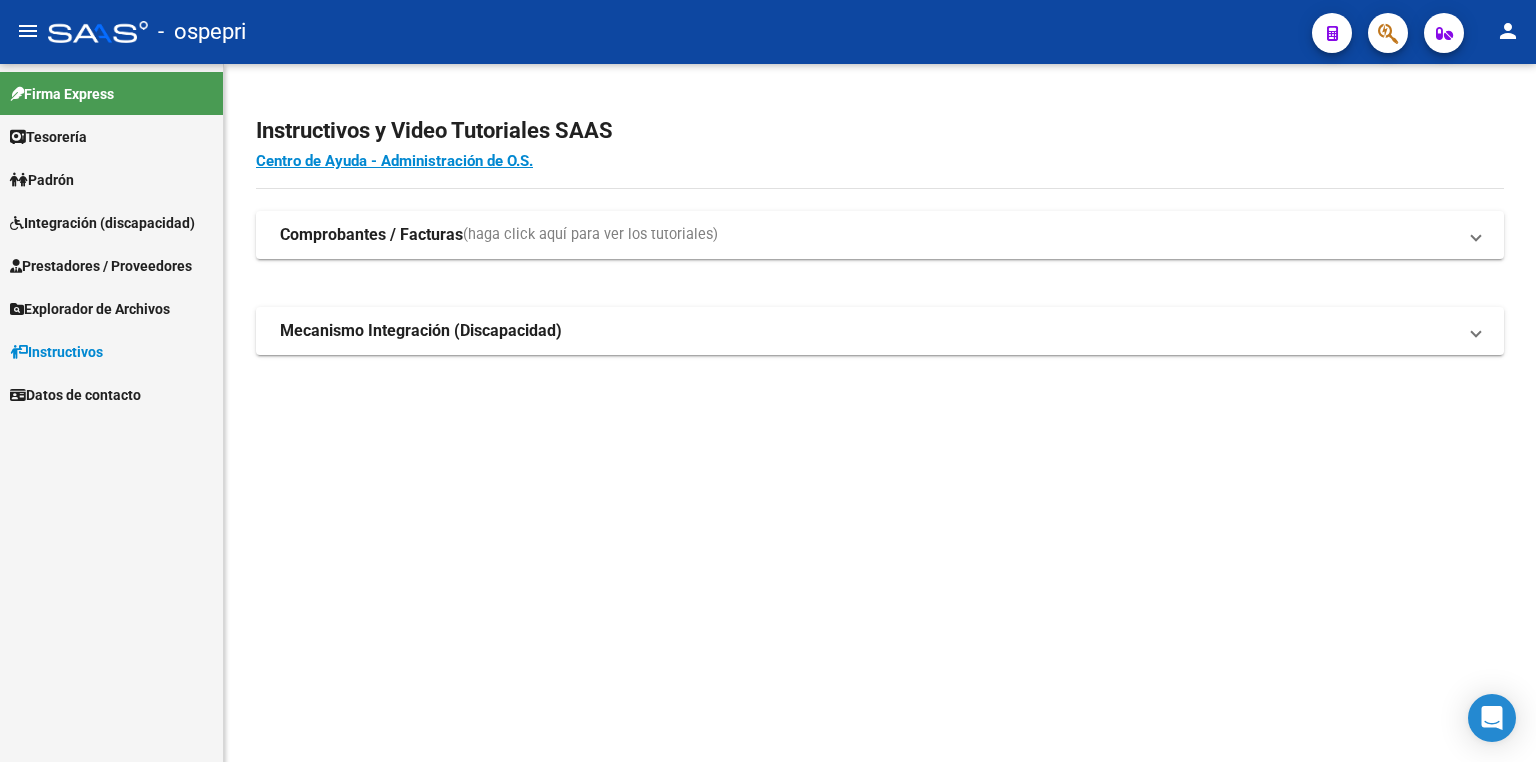 click on "Integración (discapacidad)" at bounding box center (102, 223) 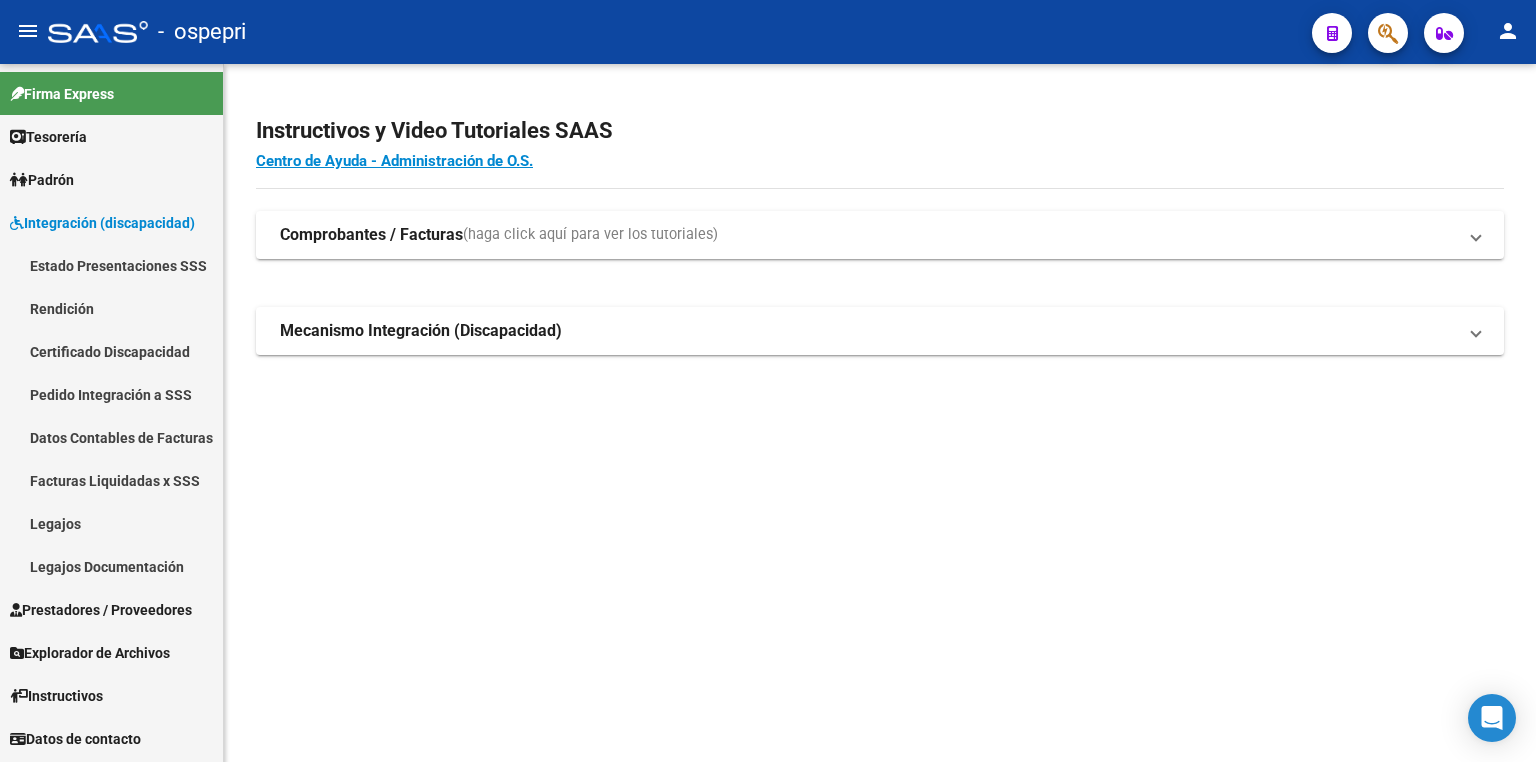 click on "Legajos" at bounding box center (111, 523) 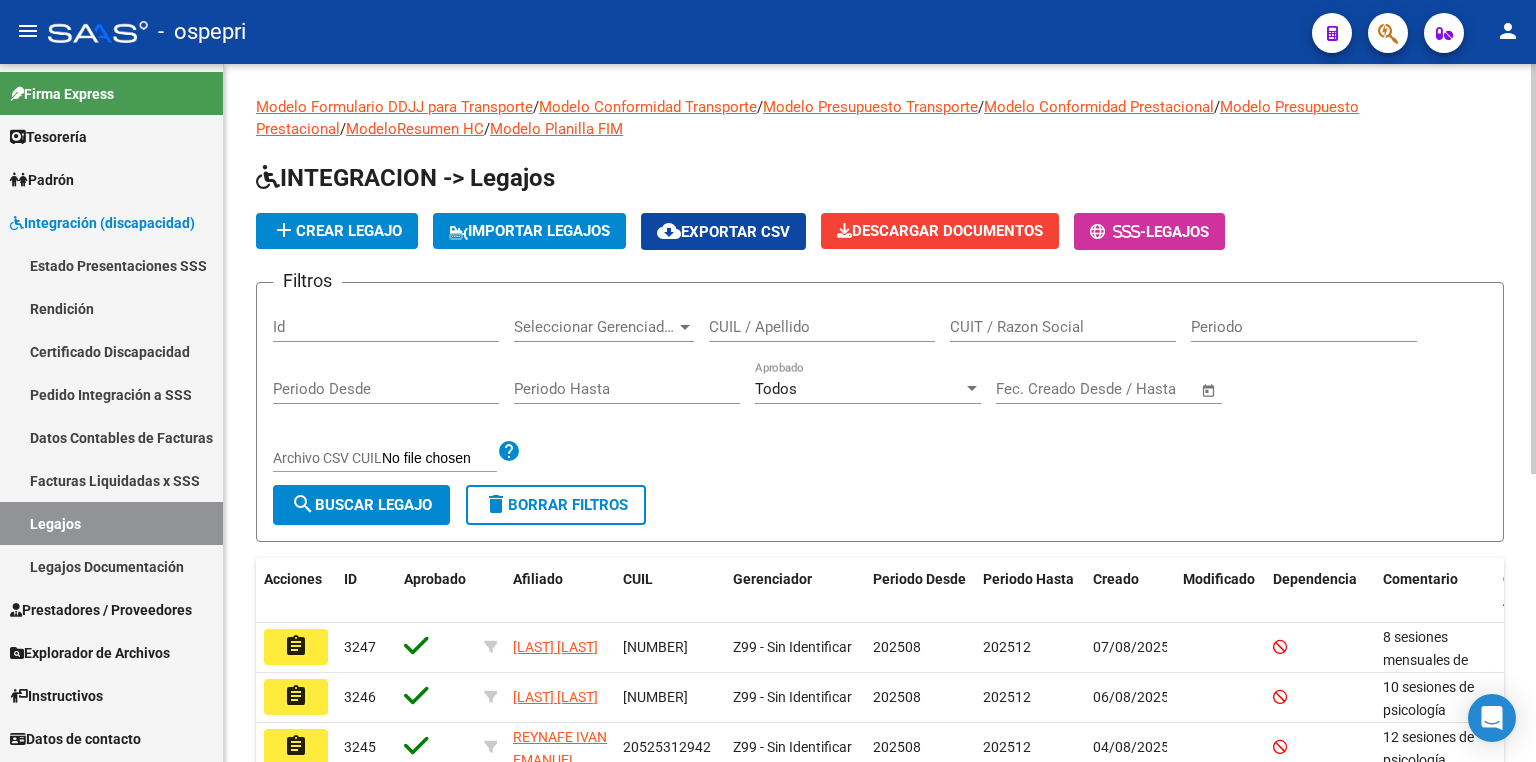 click on "CUIL / Apellido" at bounding box center (822, 327) 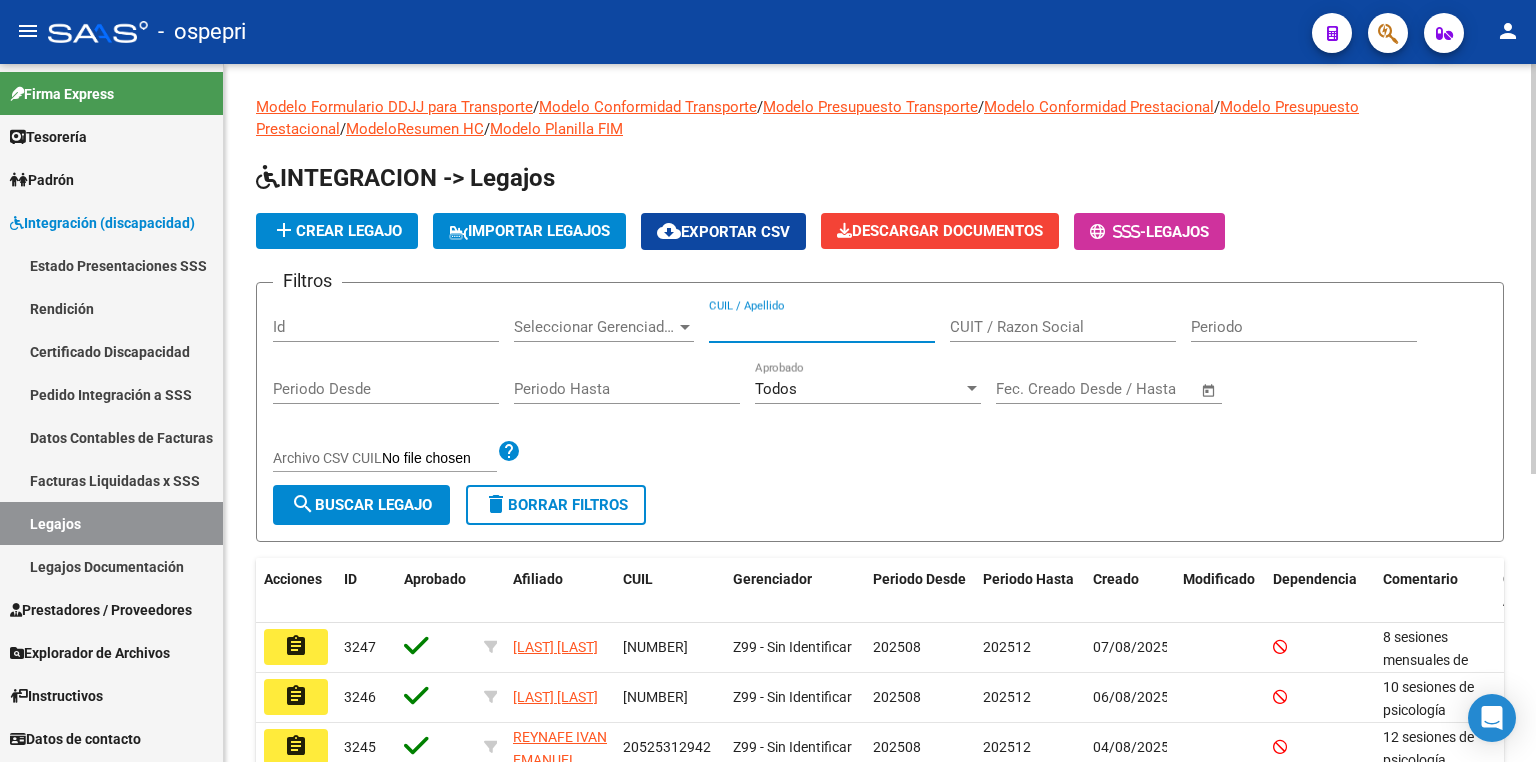 paste on "[NUMBER]" 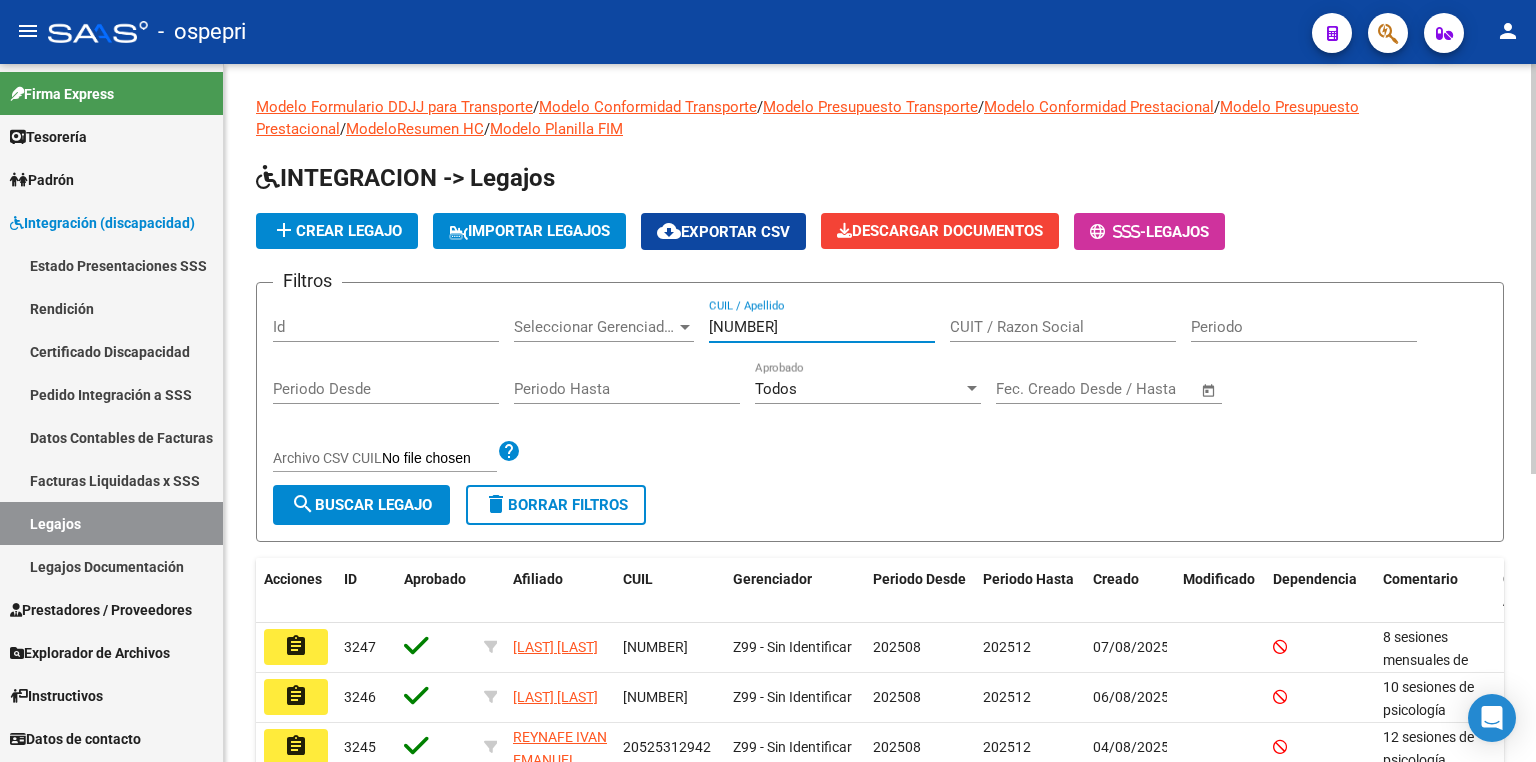 type on "[NUMBER]" 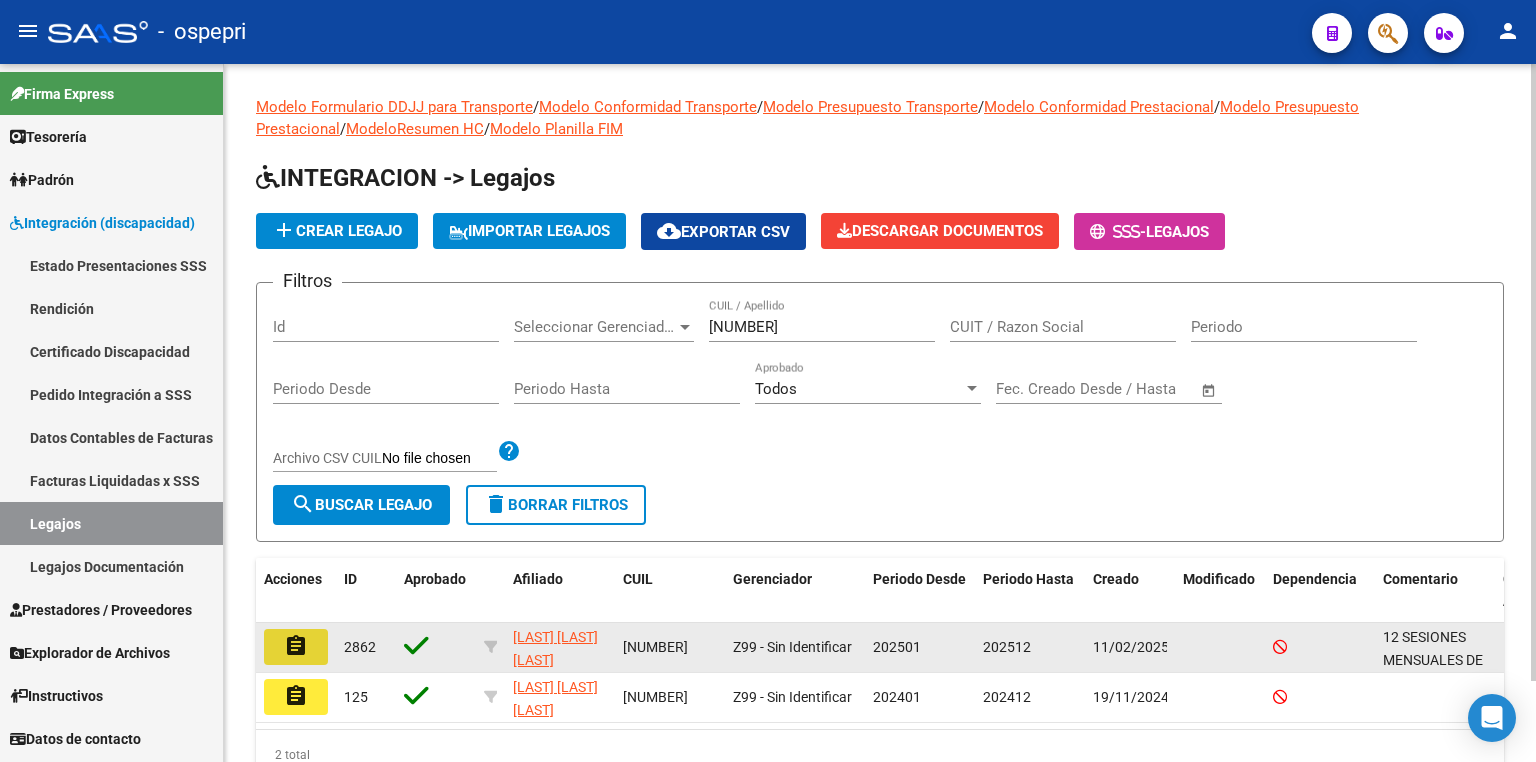 click on "assignment" 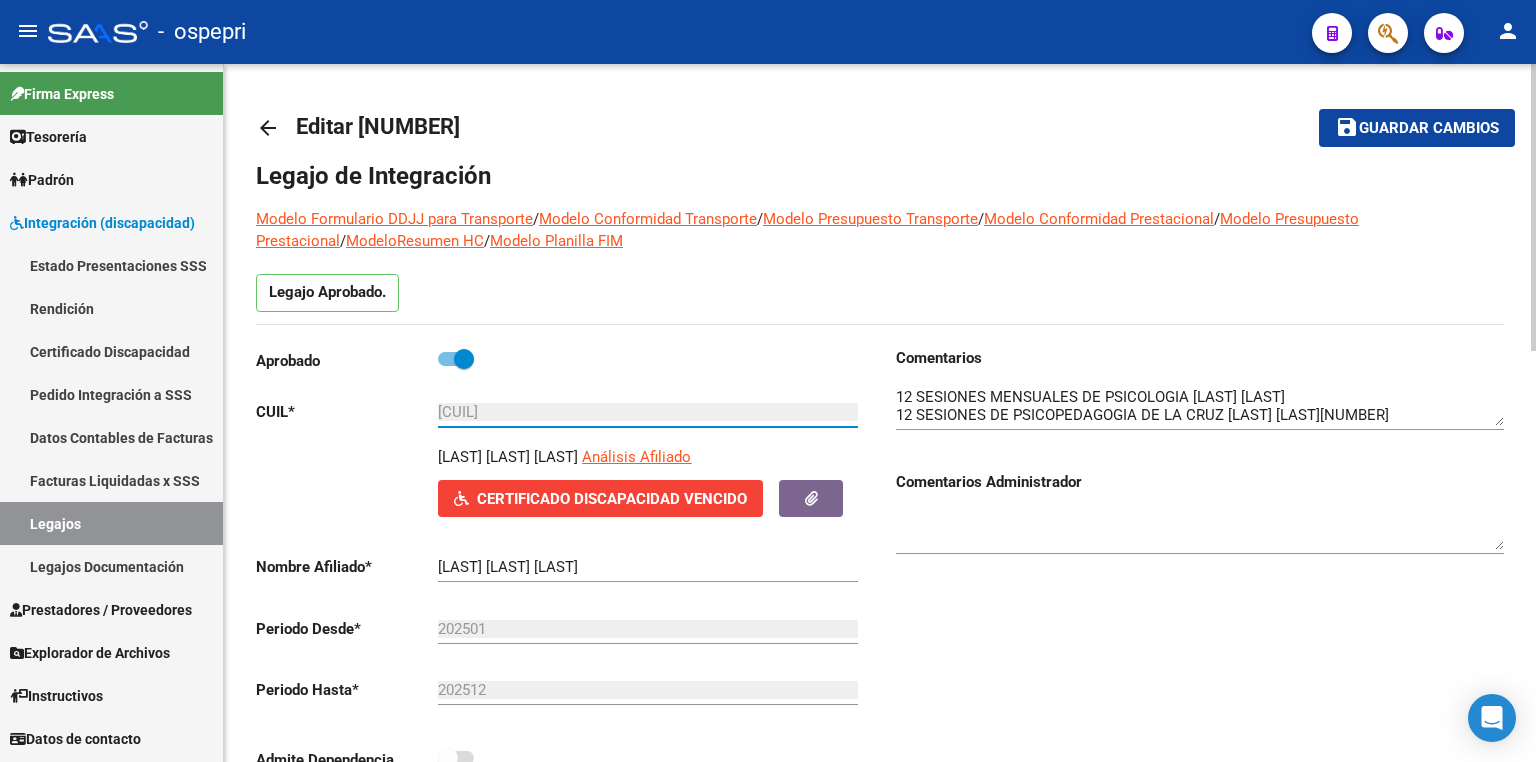 drag, startPoint x: 559, startPoint y: 407, endPoint x: 258, endPoint y: 422, distance: 301.37354 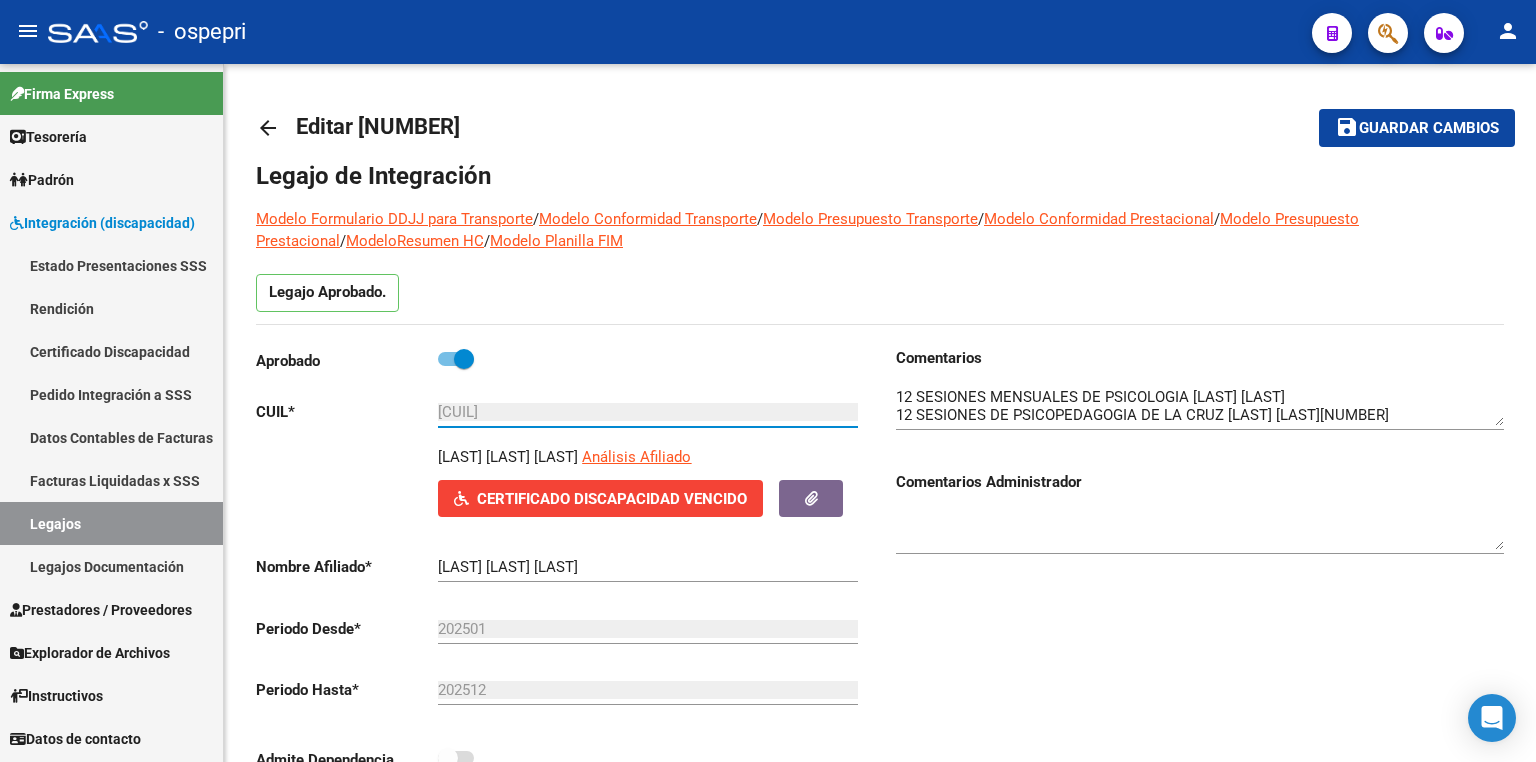 click on "Certificado Discapacidad" at bounding box center [111, 351] 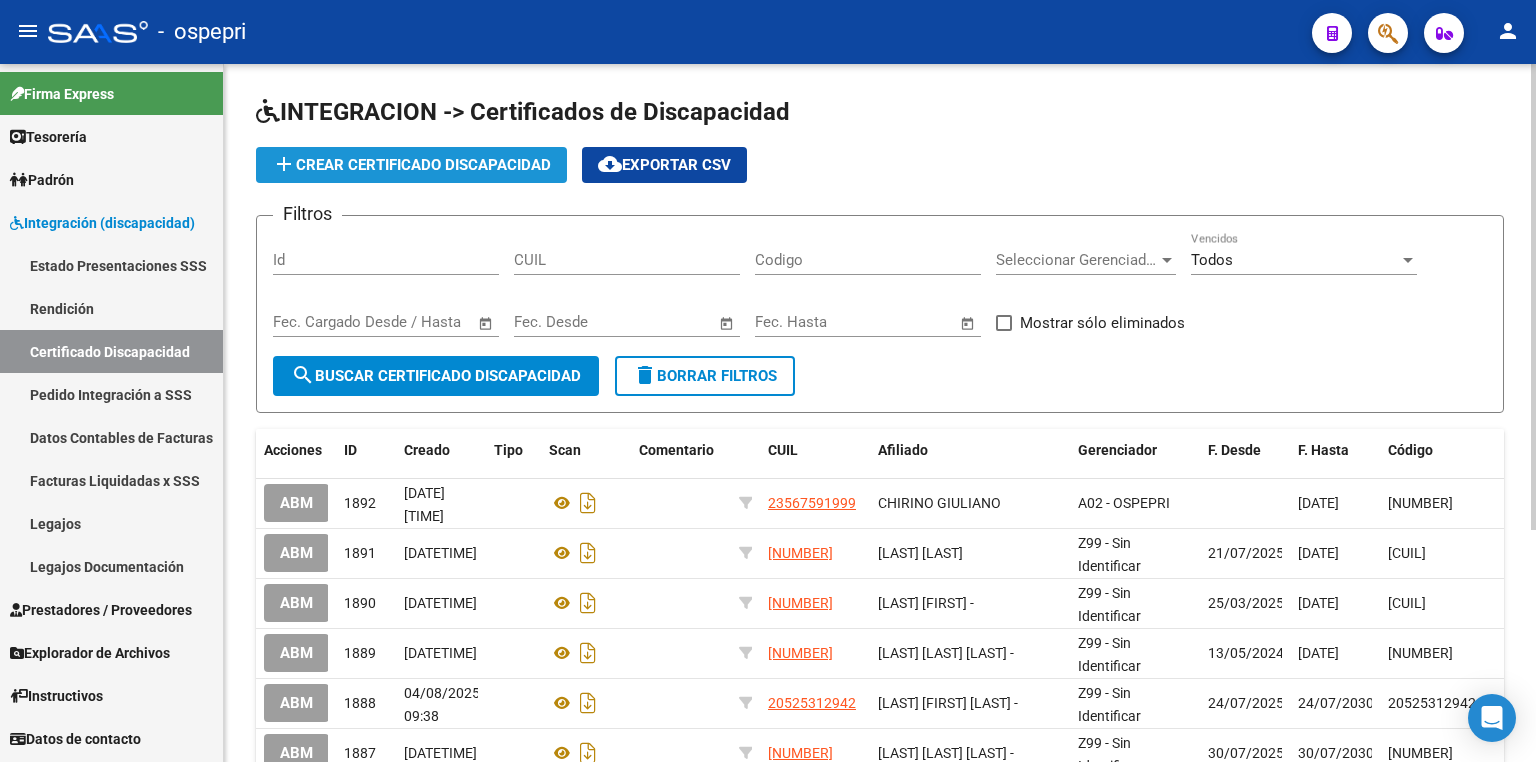 click on "add  Crear Certificado Discapacidad" 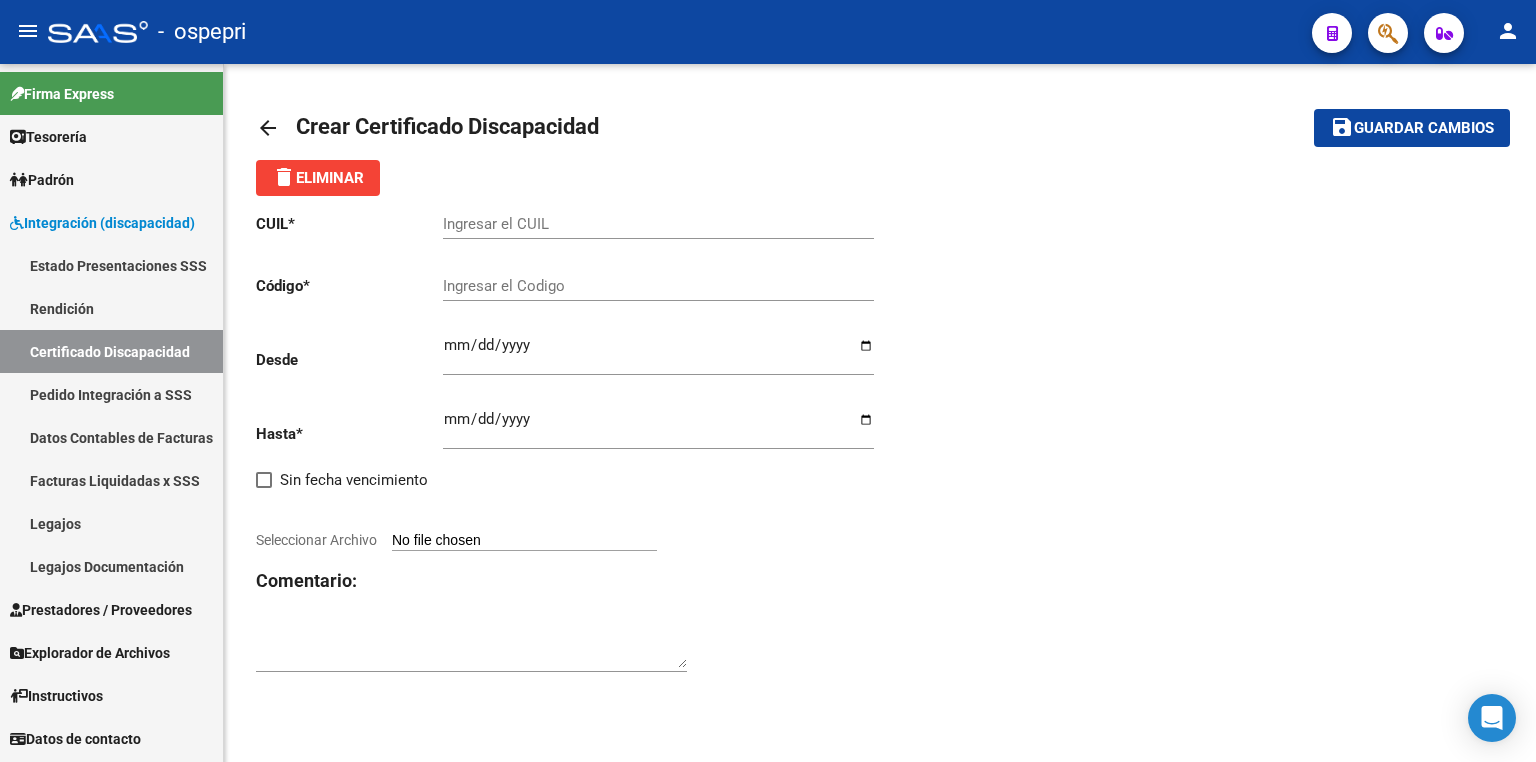 click on "Ingresar el CUIL" at bounding box center [658, 224] 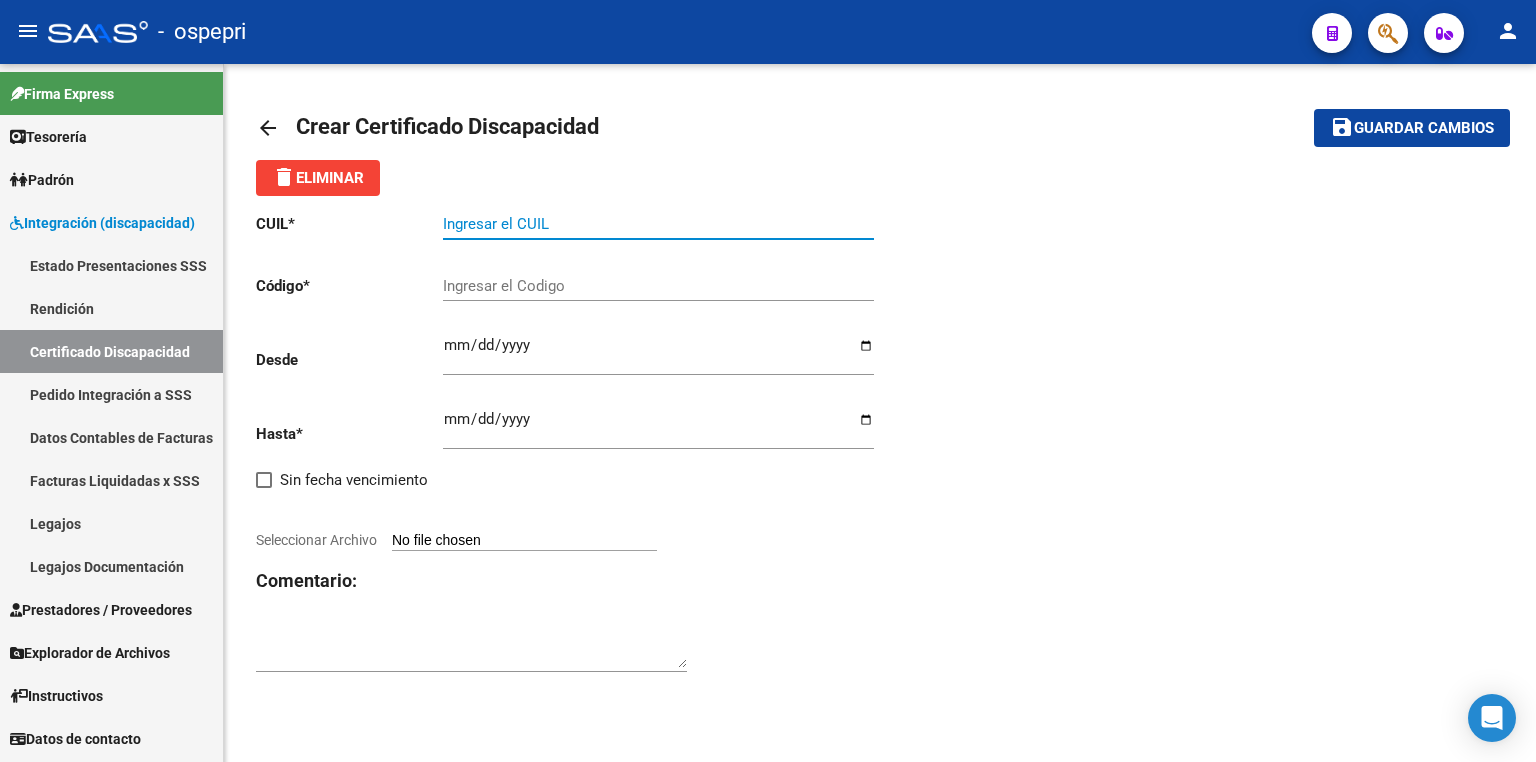 paste on "[CUIL]" 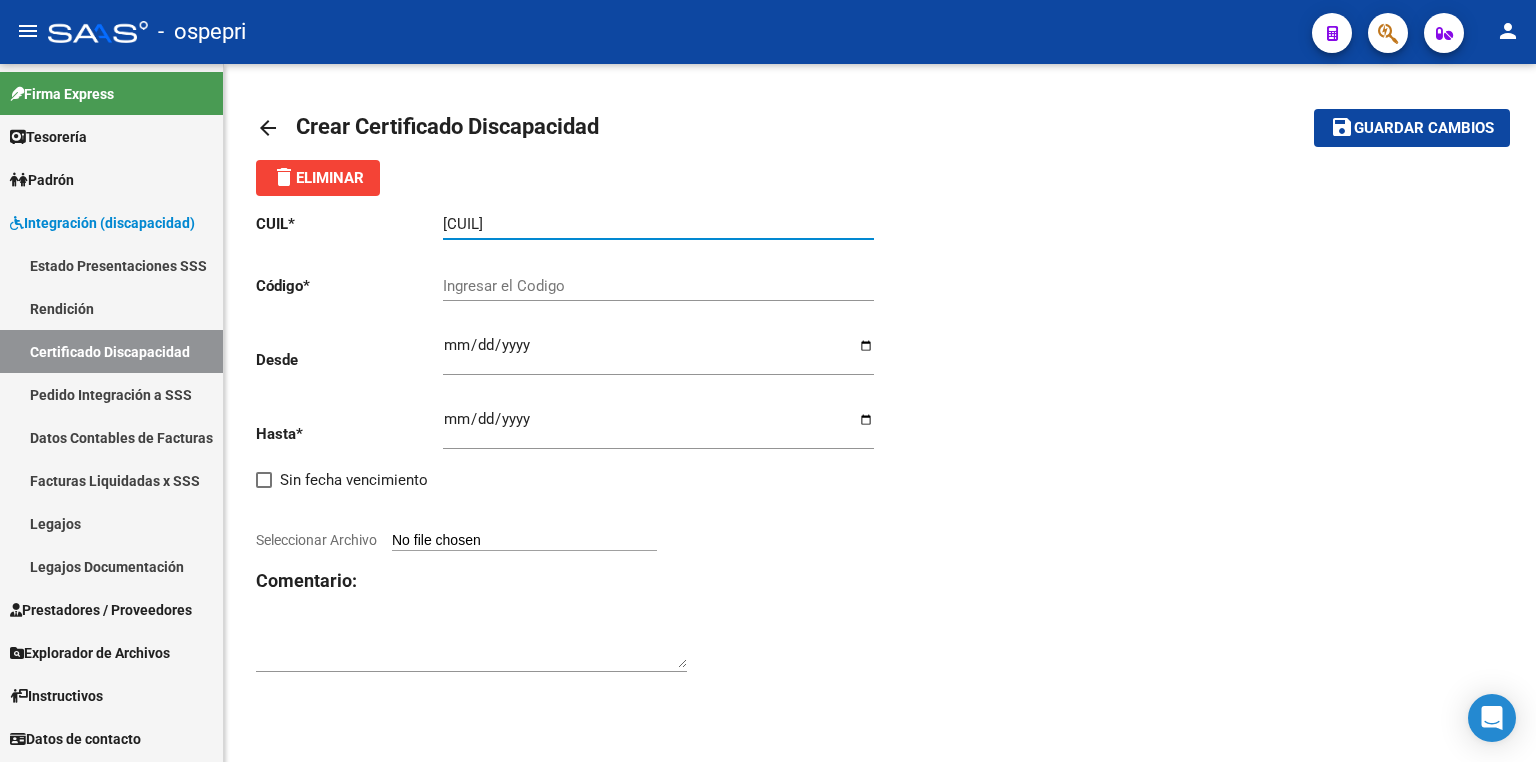 type on "[CUIL]" 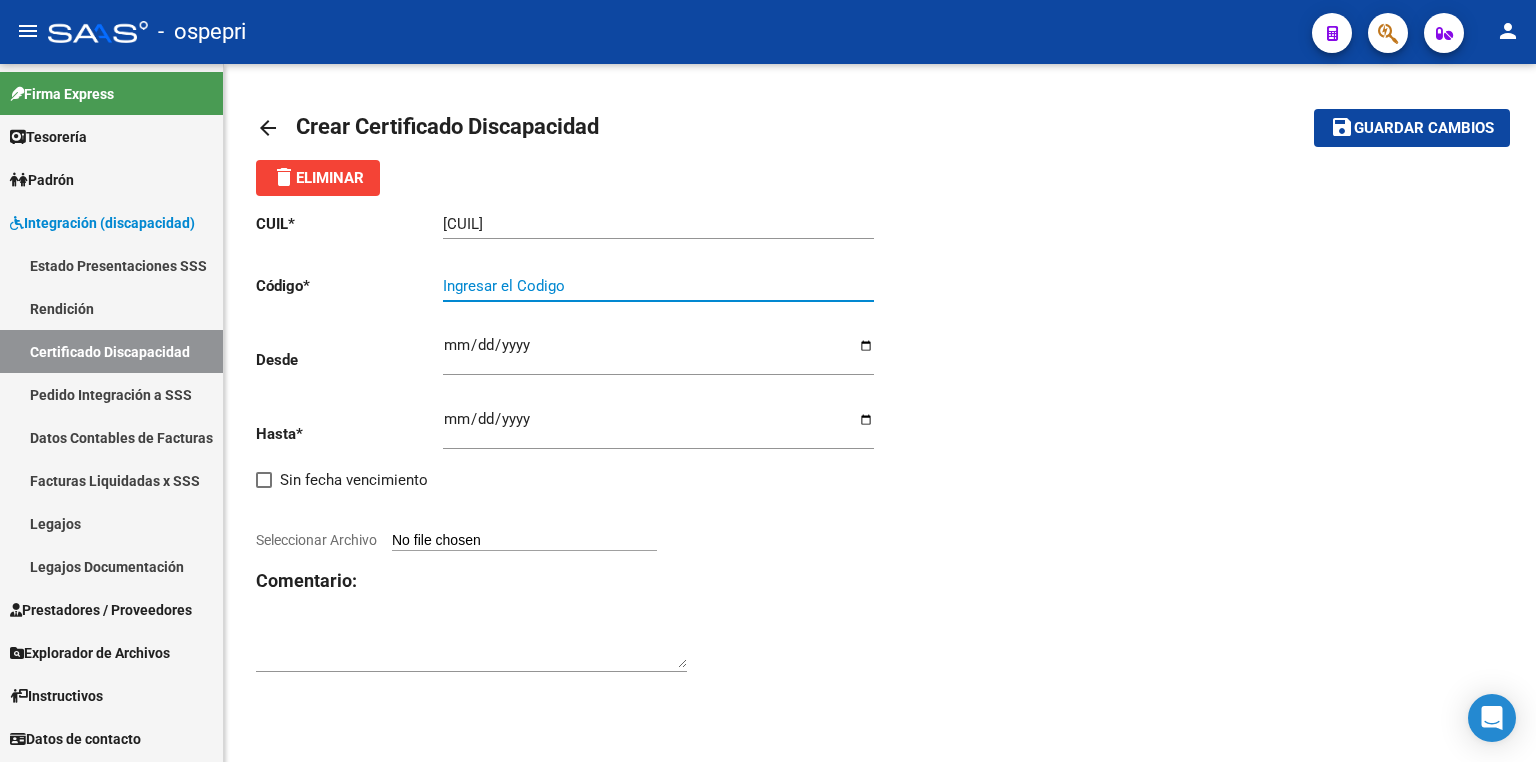 click on "Ingresar el Codigo" at bounding box center (658, 286) 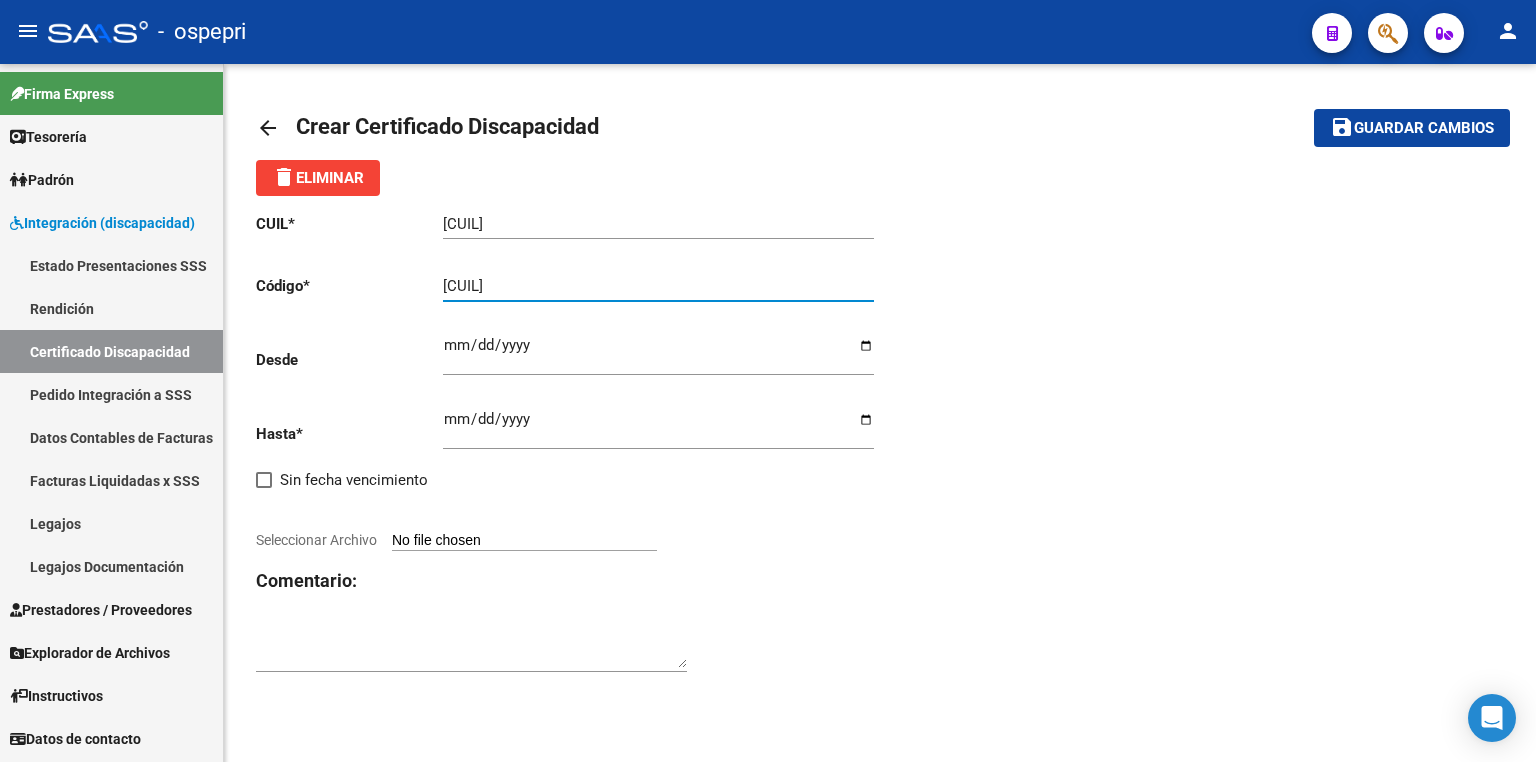 type on "[CUIL]" 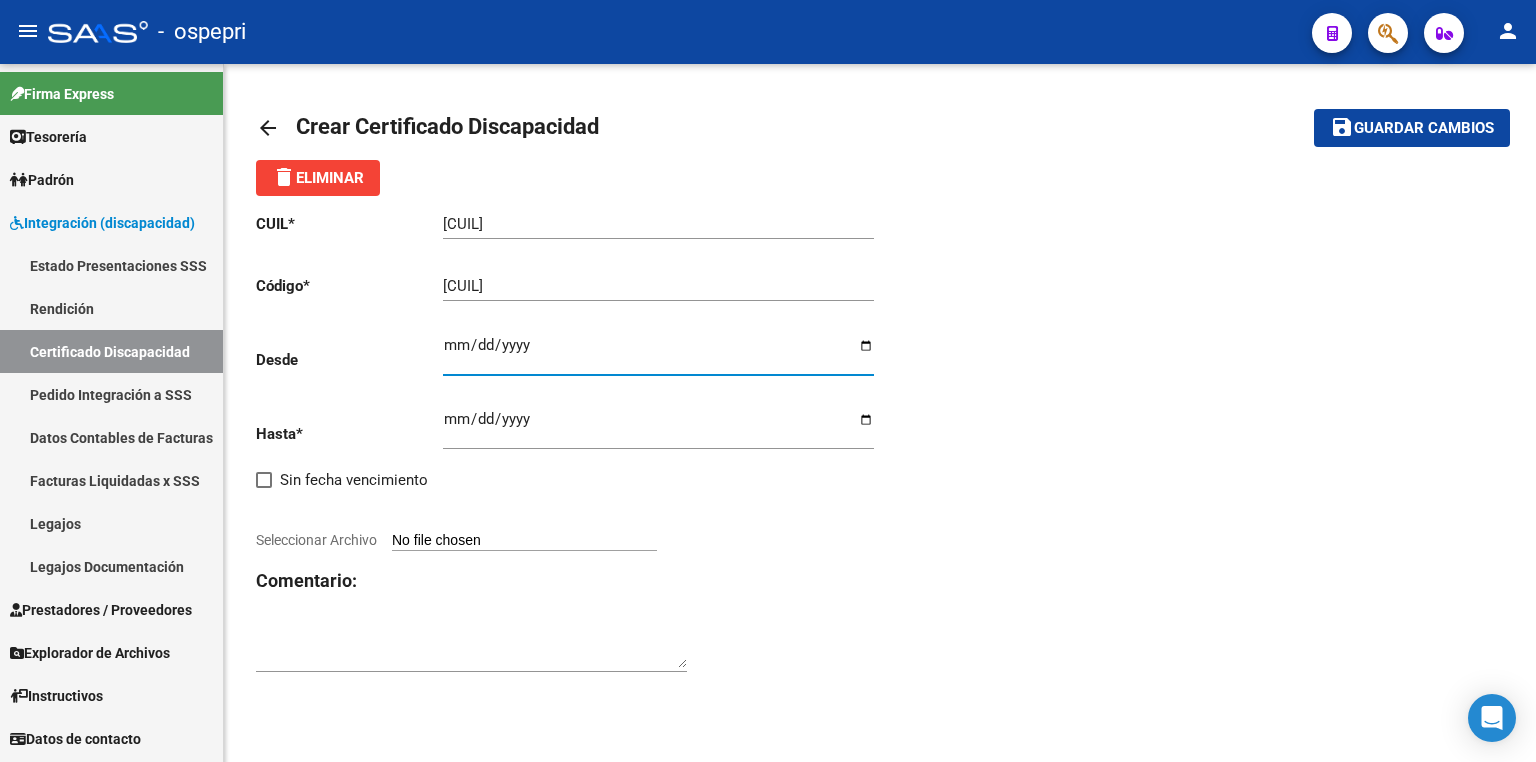 click on "Ingresar fec. Desde" at bounding box center [658, 353] 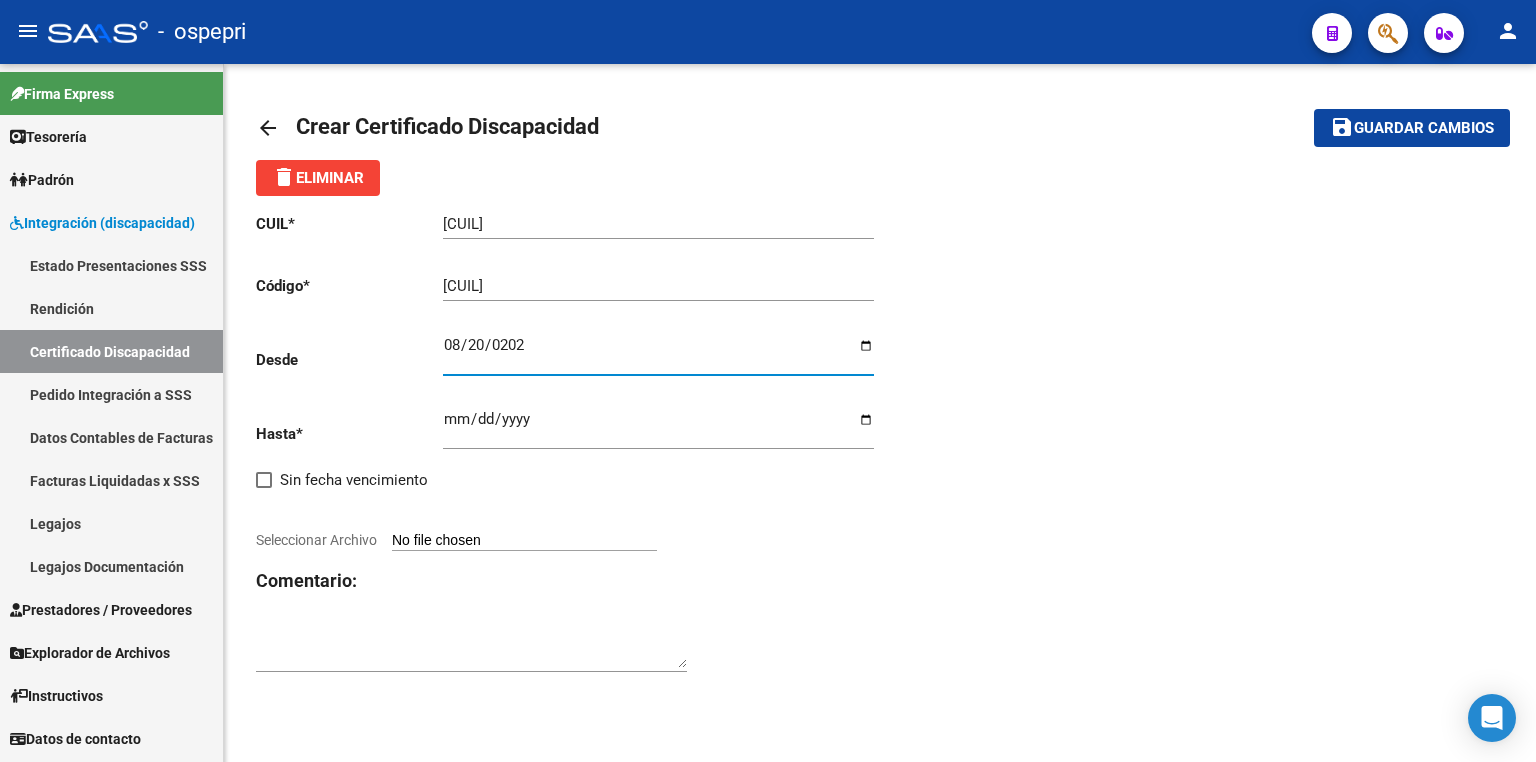 type on "[DATE]" 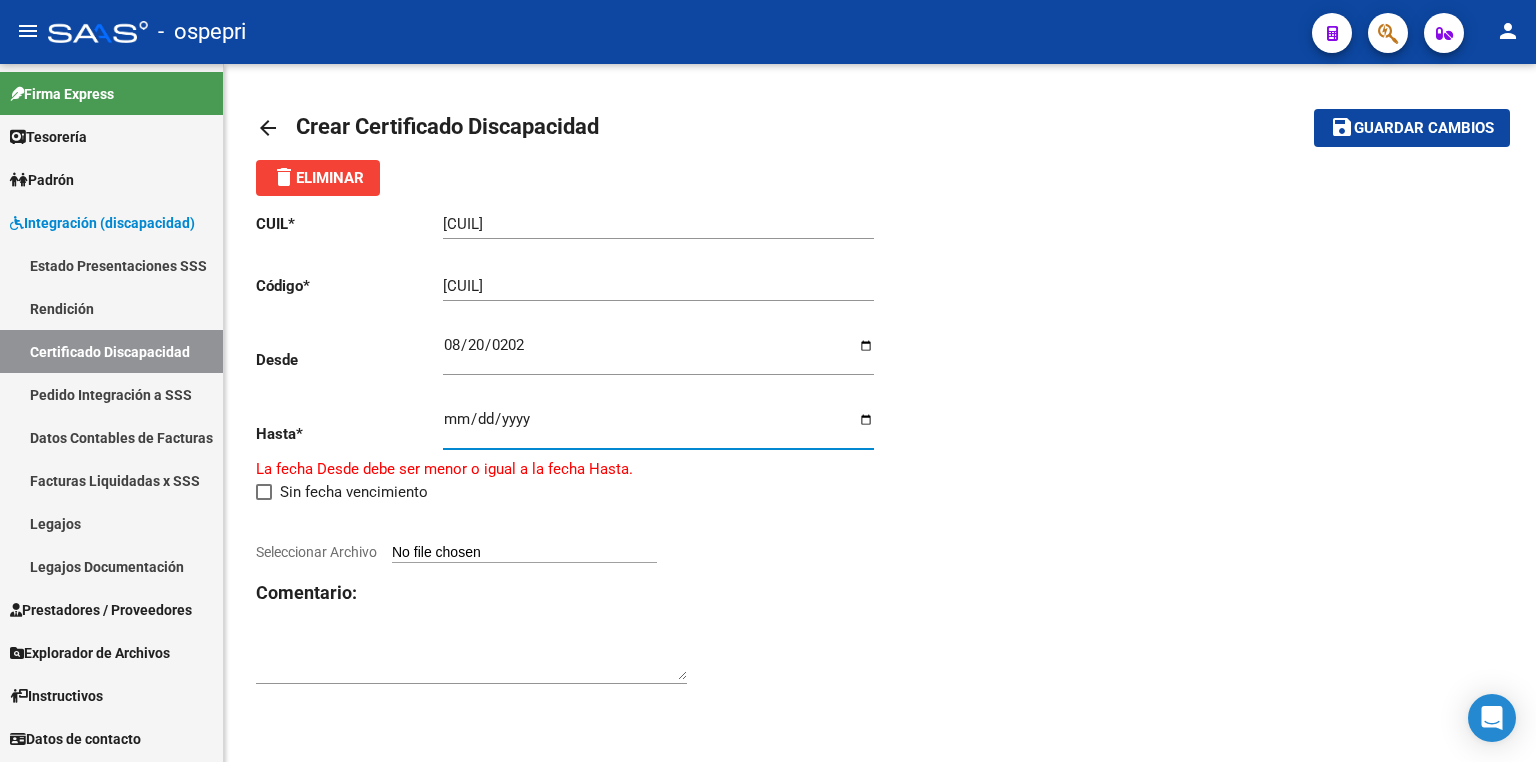 type on "[DATE]" 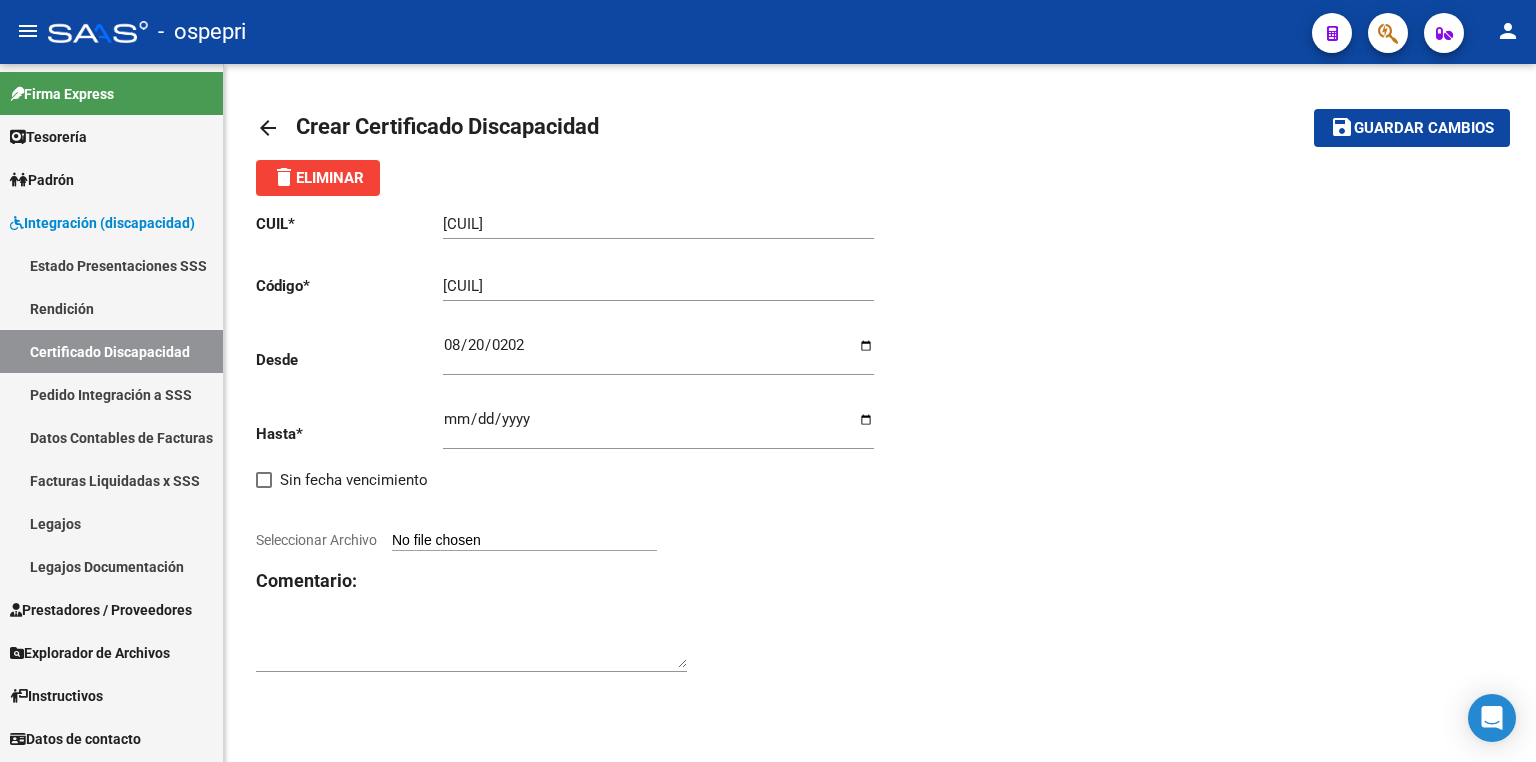 click on "Seleccionar Archivo" at bounding box center (524, 541) 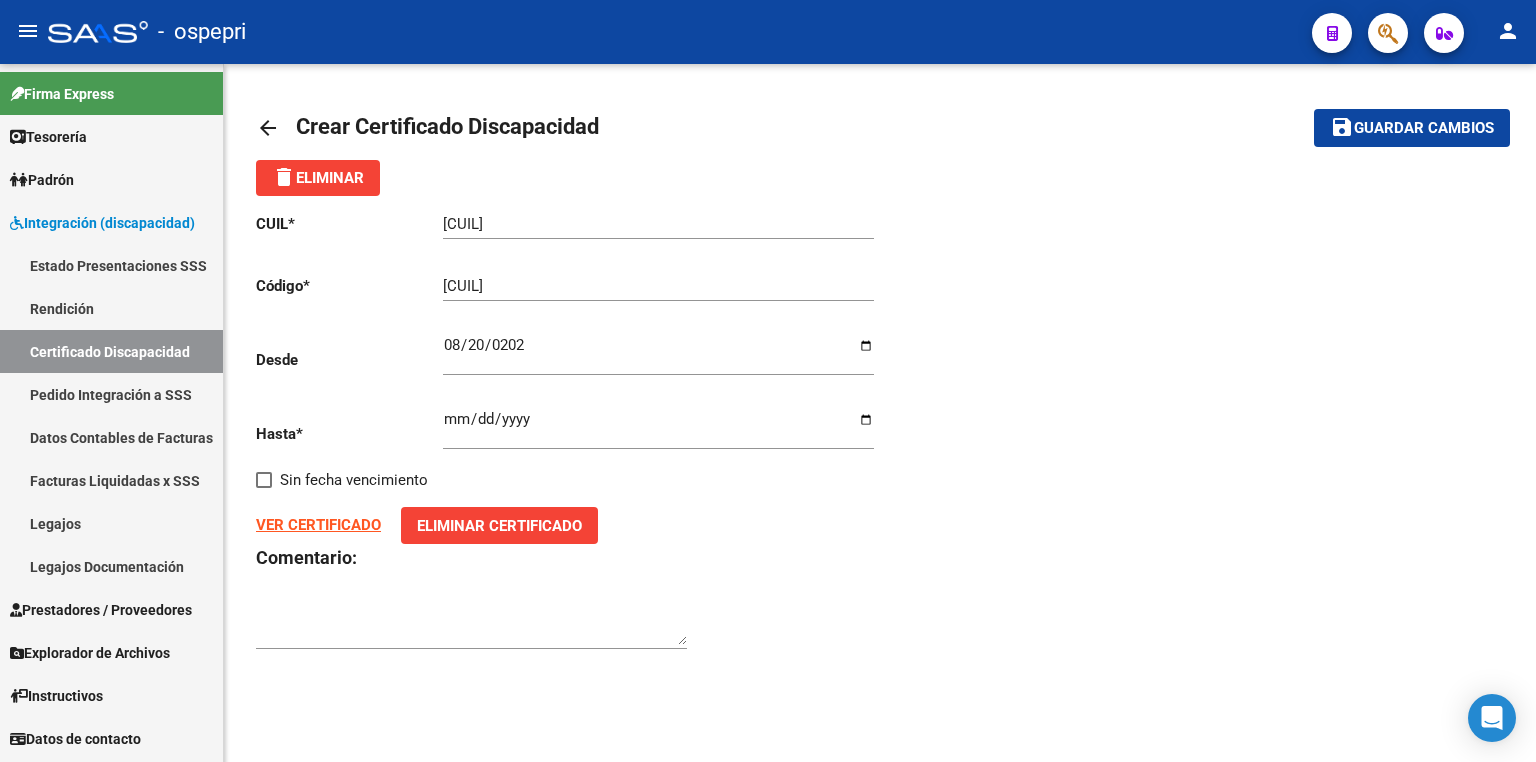 click on "Guardar cambios" 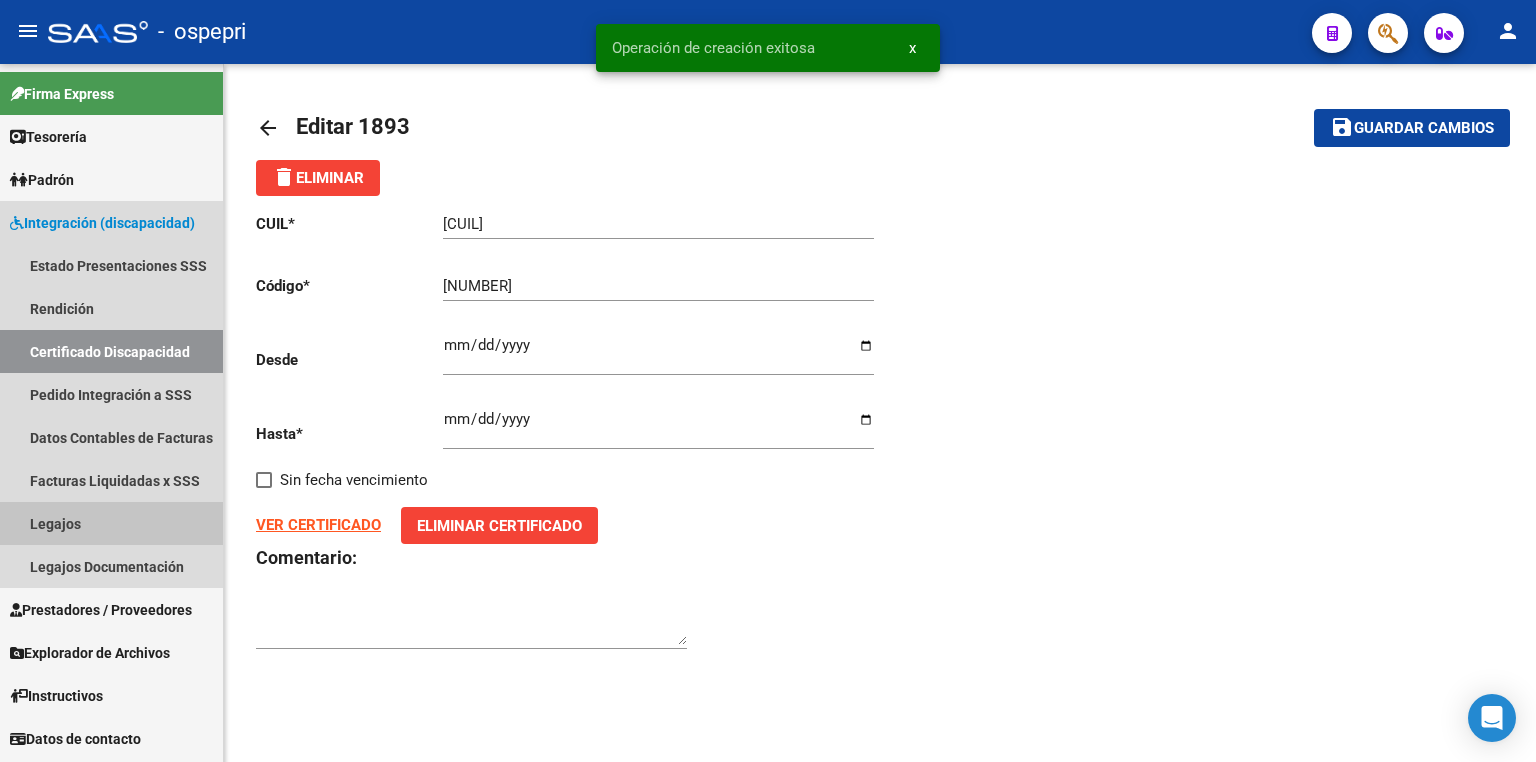 click on "Legajos" at bounding box center [111, 523] 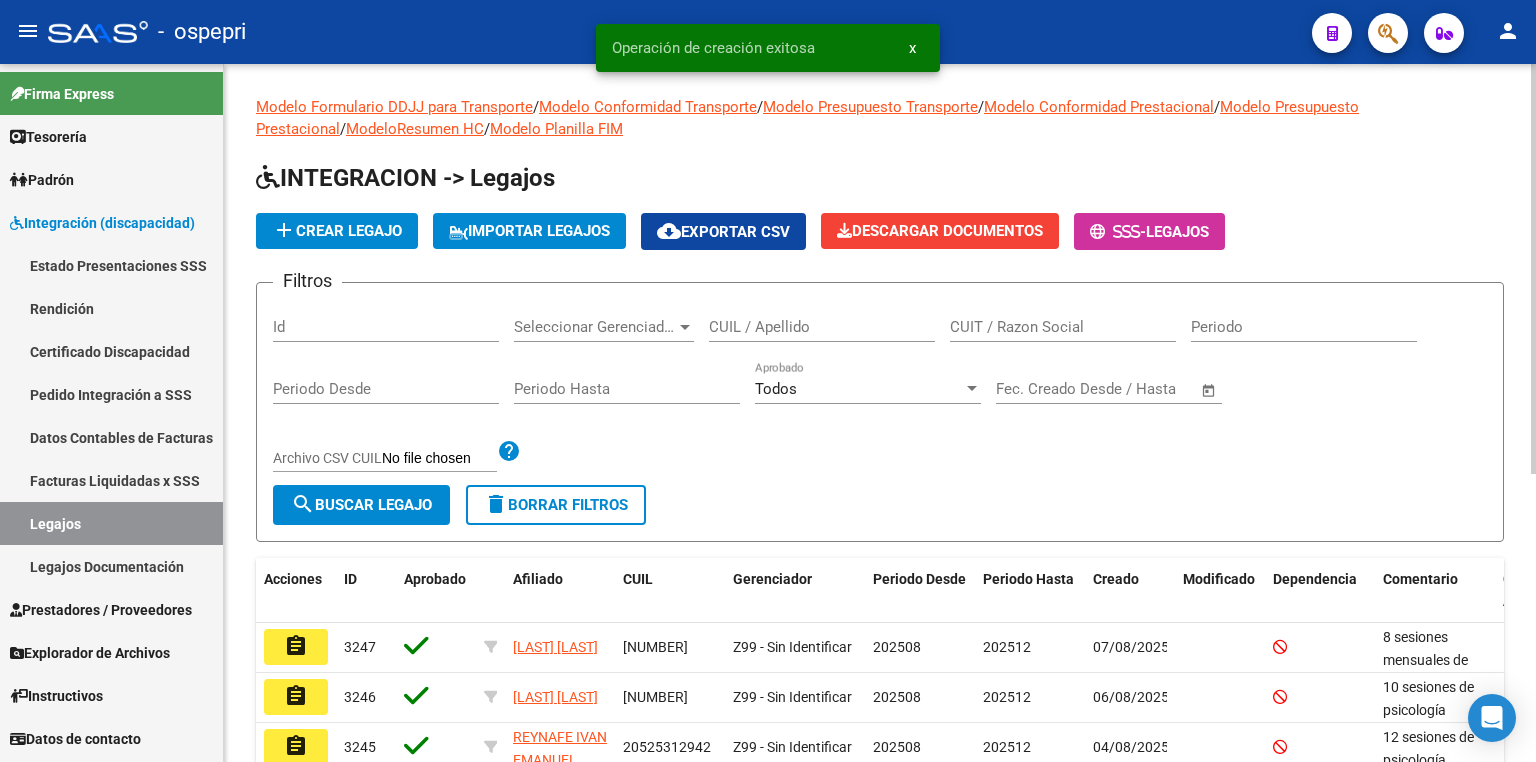 click on "CUIL / Apellido" at bounding box center (822, 327) 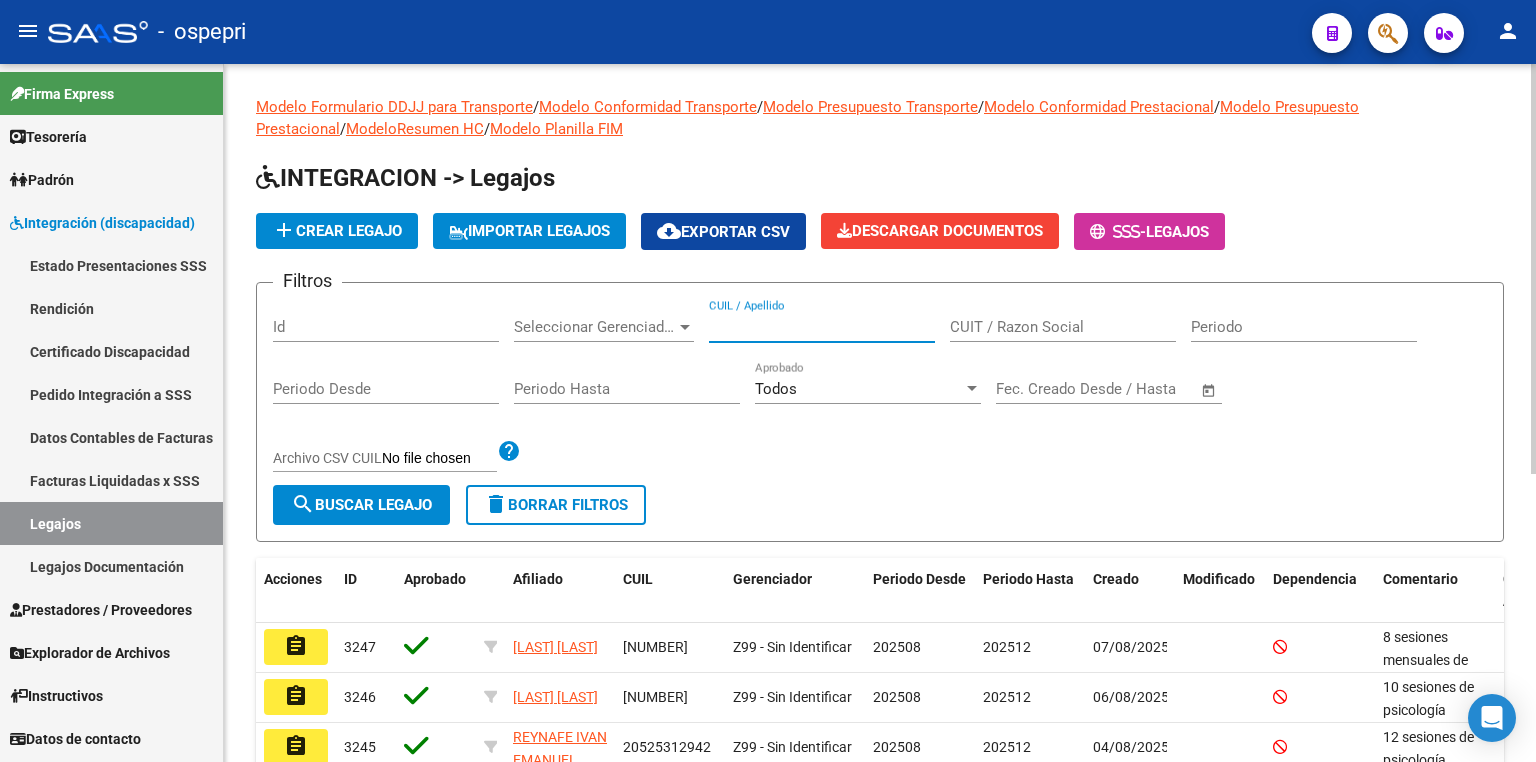 paste on "[CUIL]" 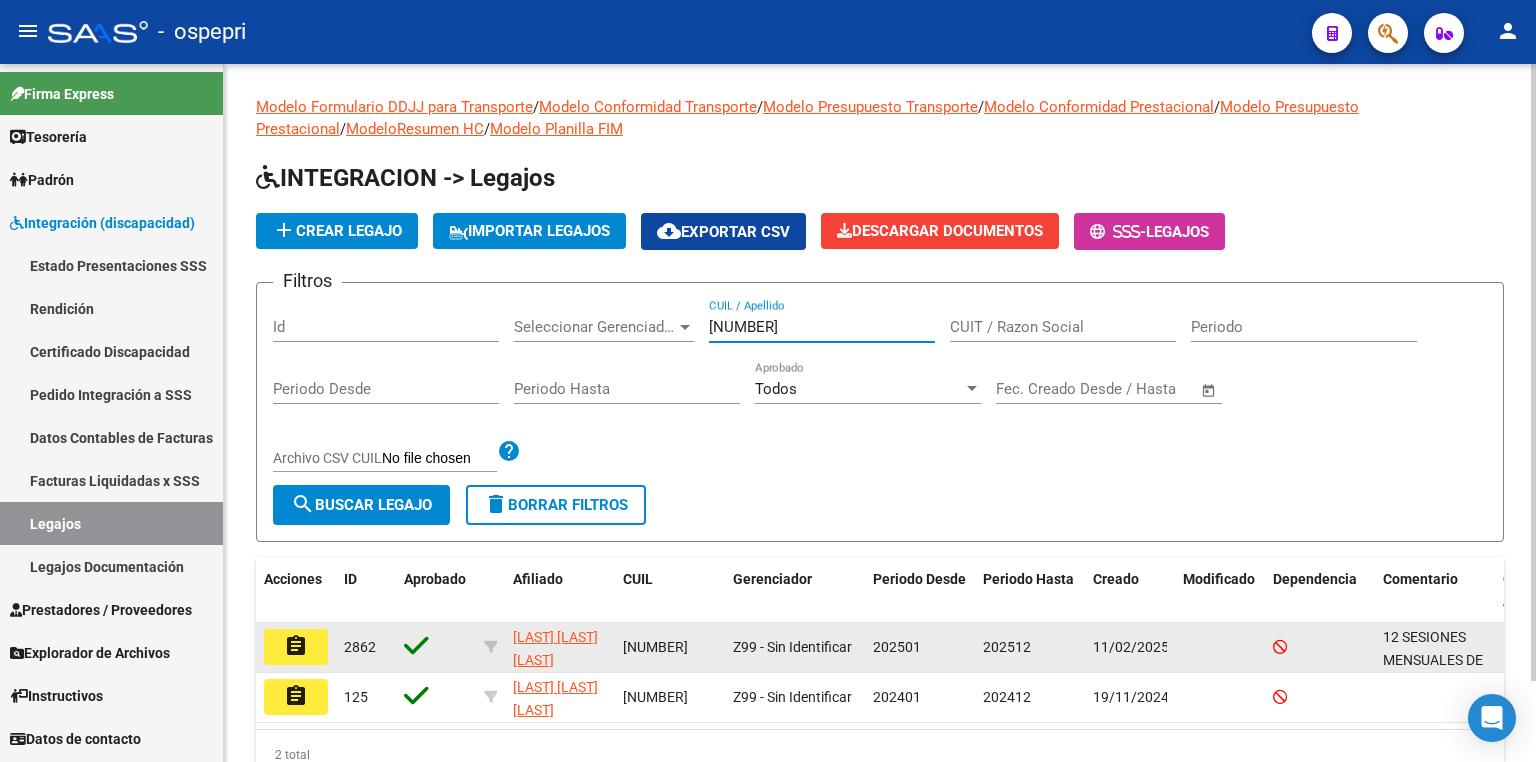 type on "[NUMBER]" 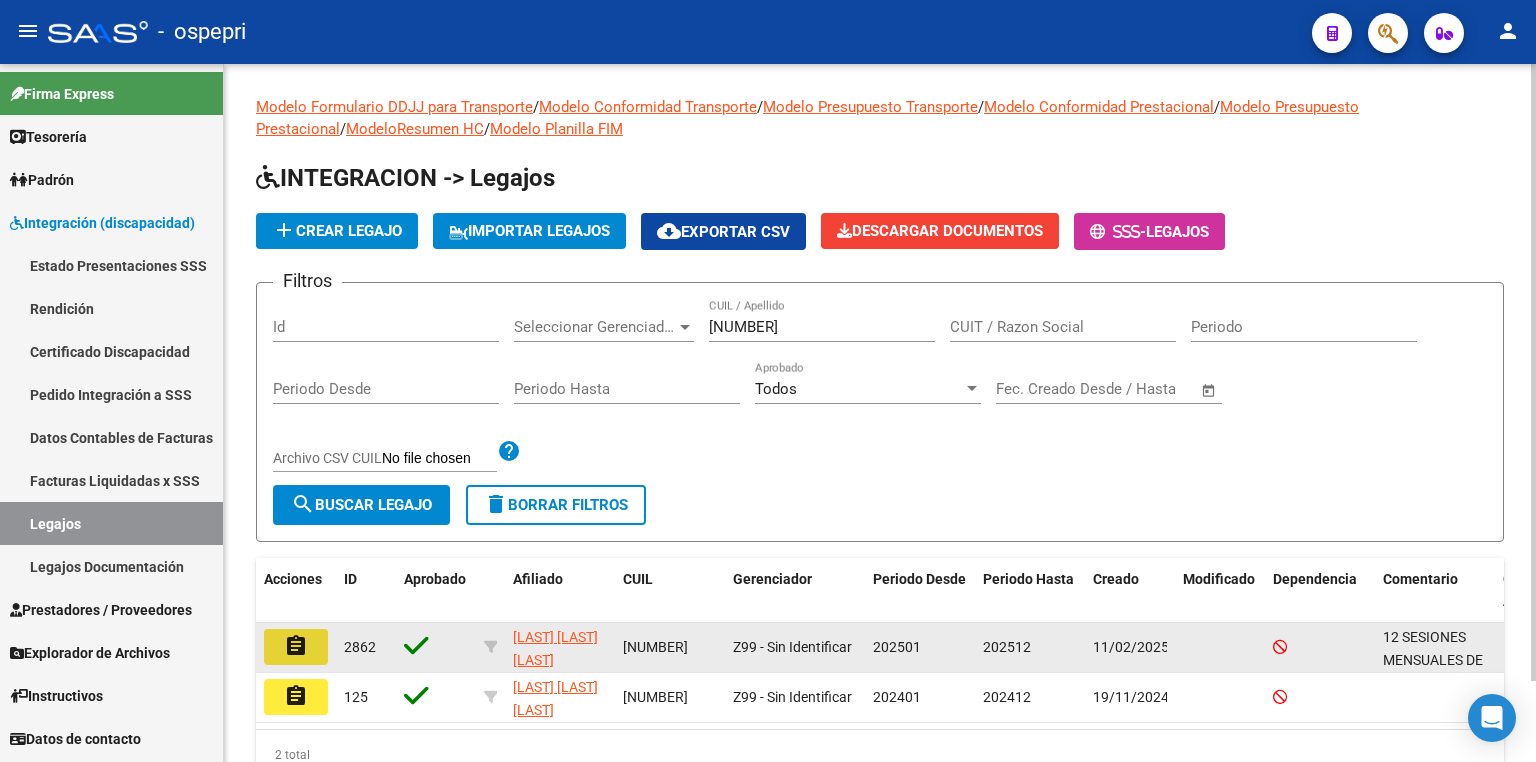 click on "assignment" 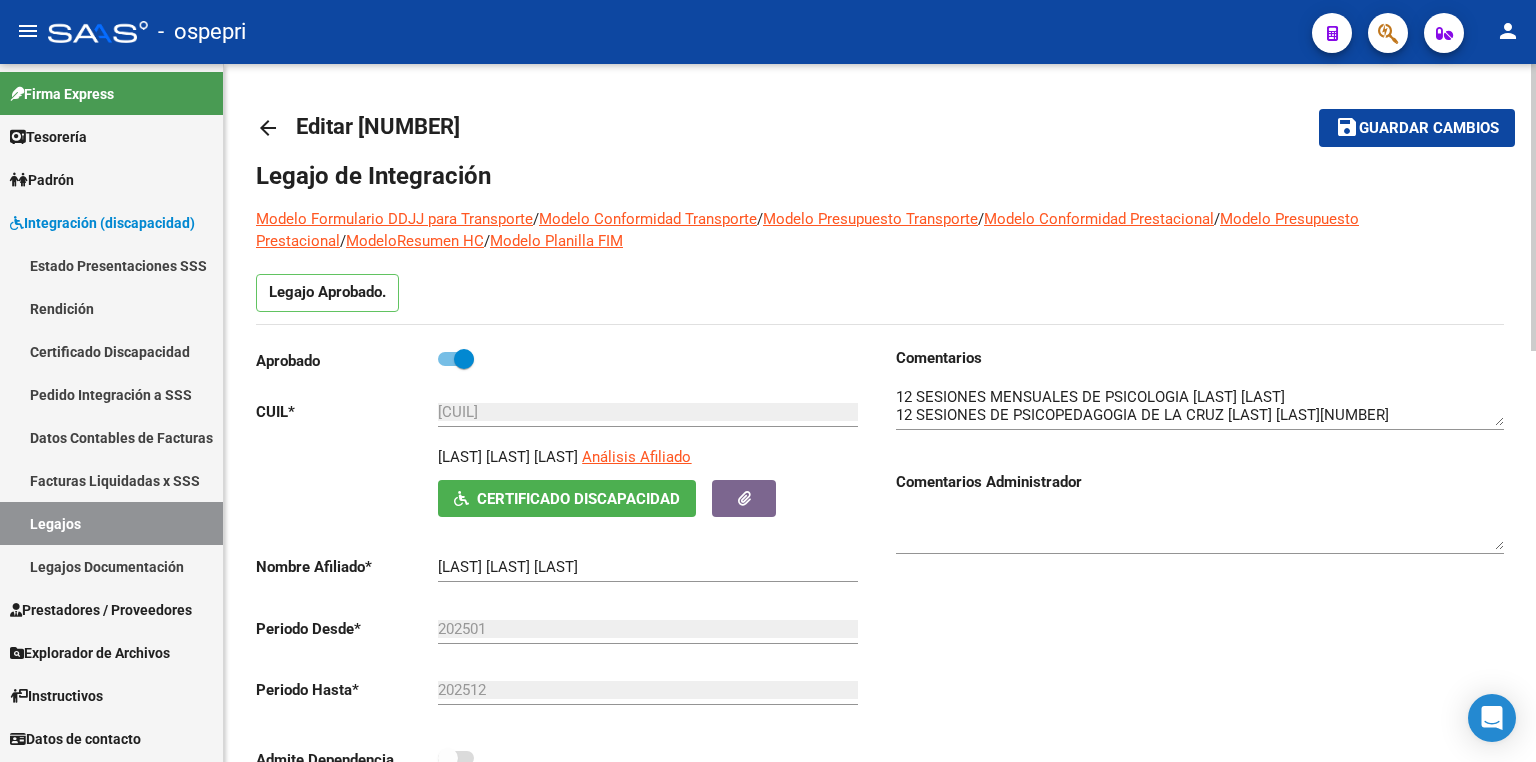 click on "Certificado Discapacidad" at bounding box center (111, 351) 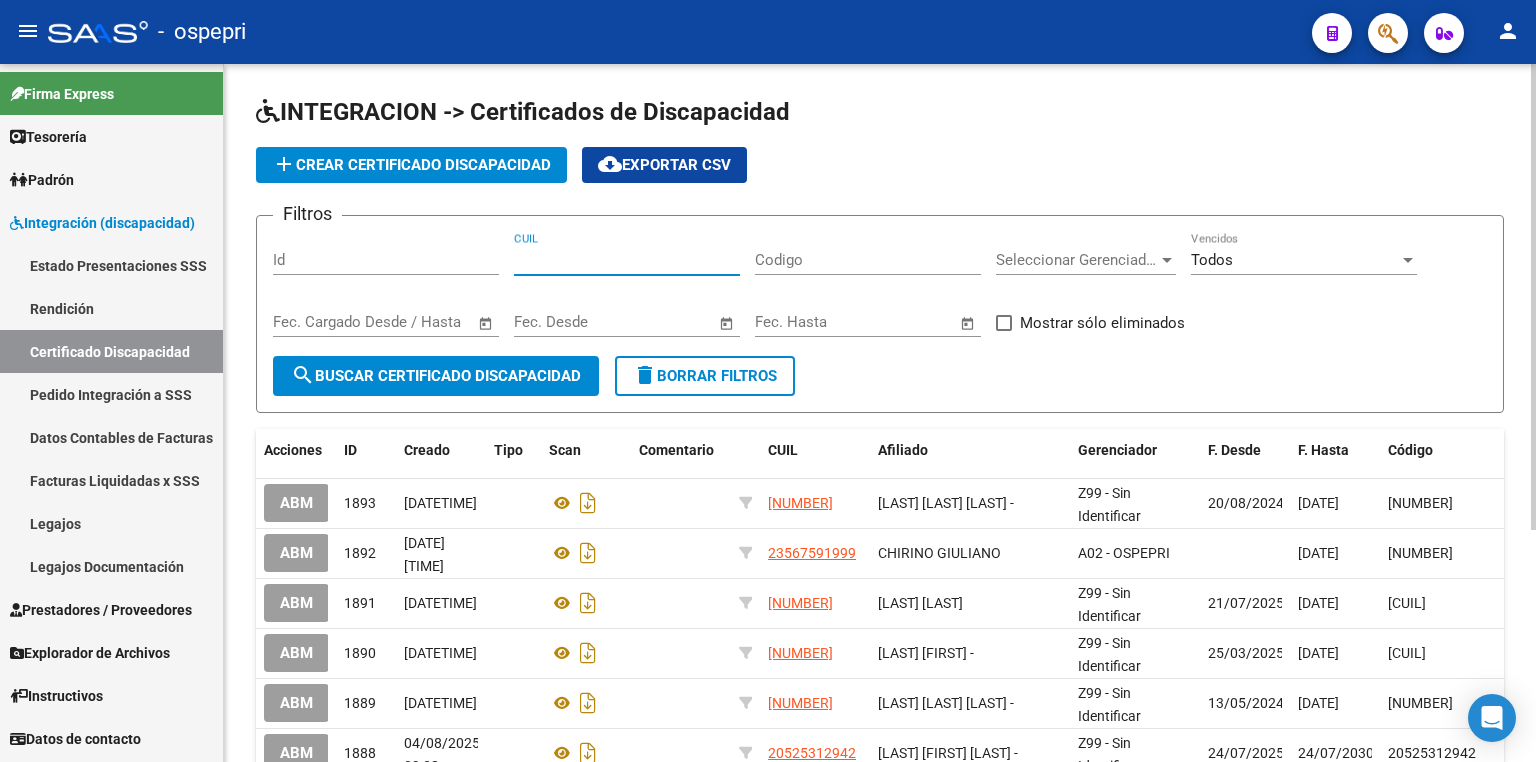 click on "CUIL" at bounding box center (627, 260) 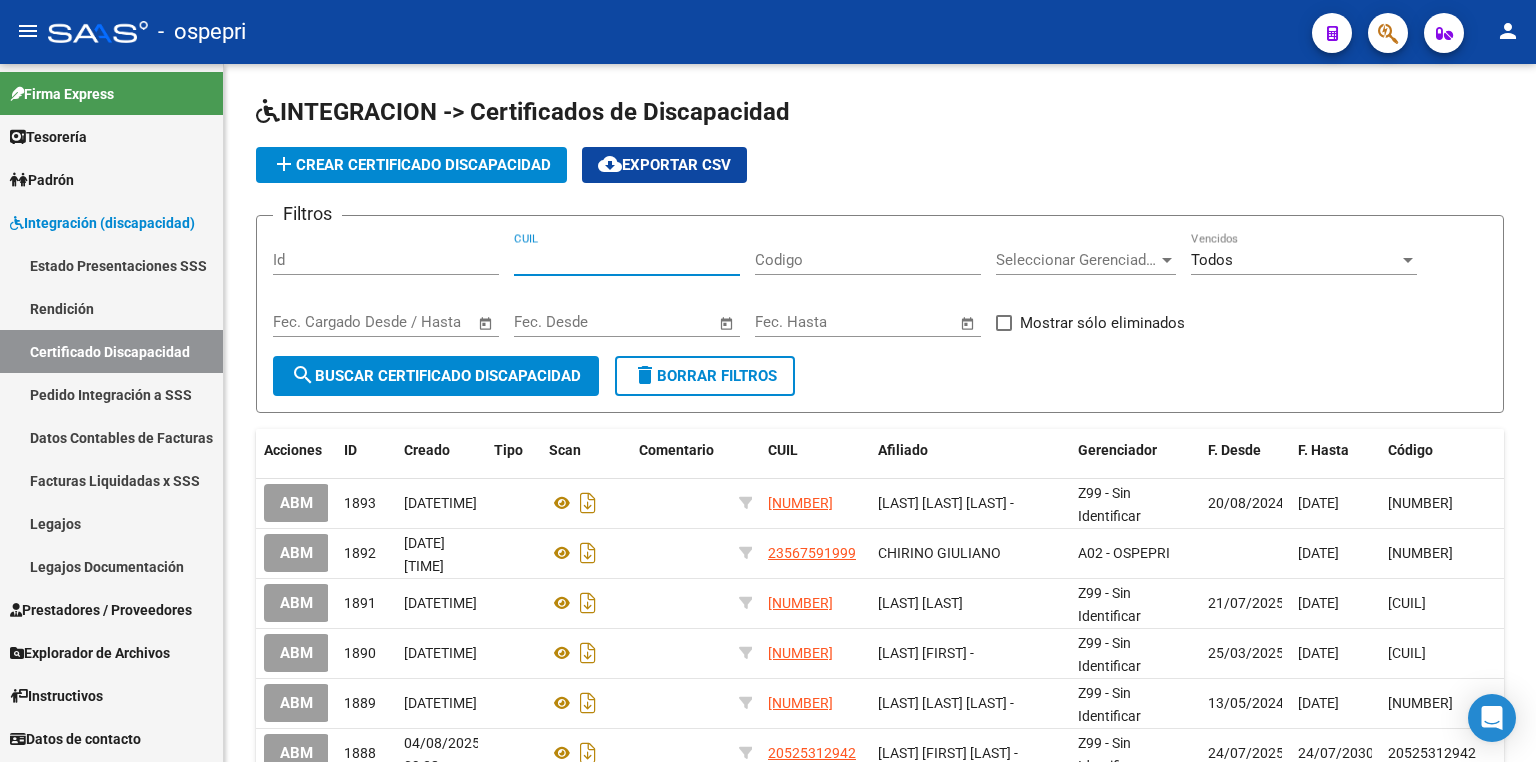 click on "Legajos" at bounding box center [111, 523] 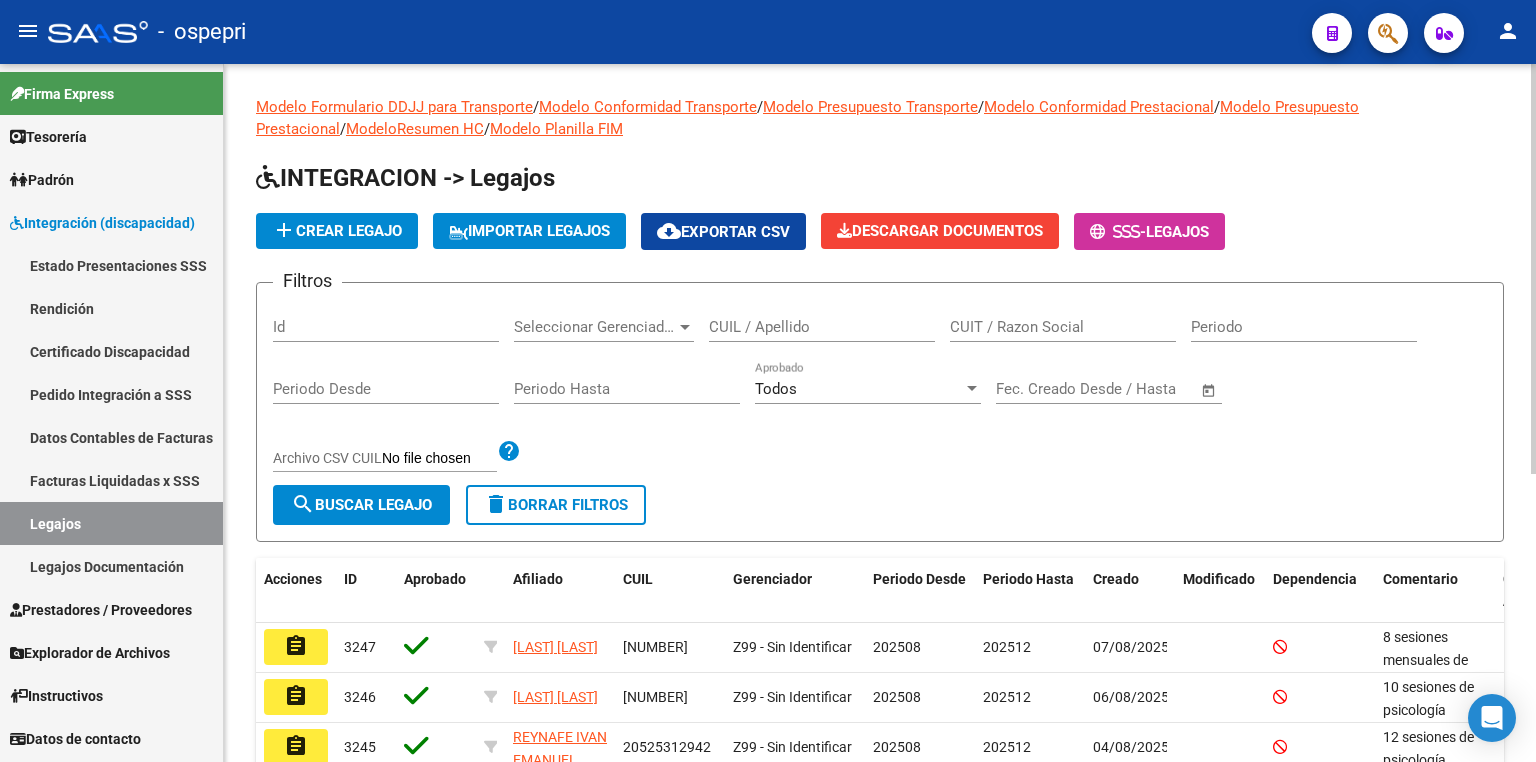 click on "CUIL / Apellido" at bounding box center (822, 327) 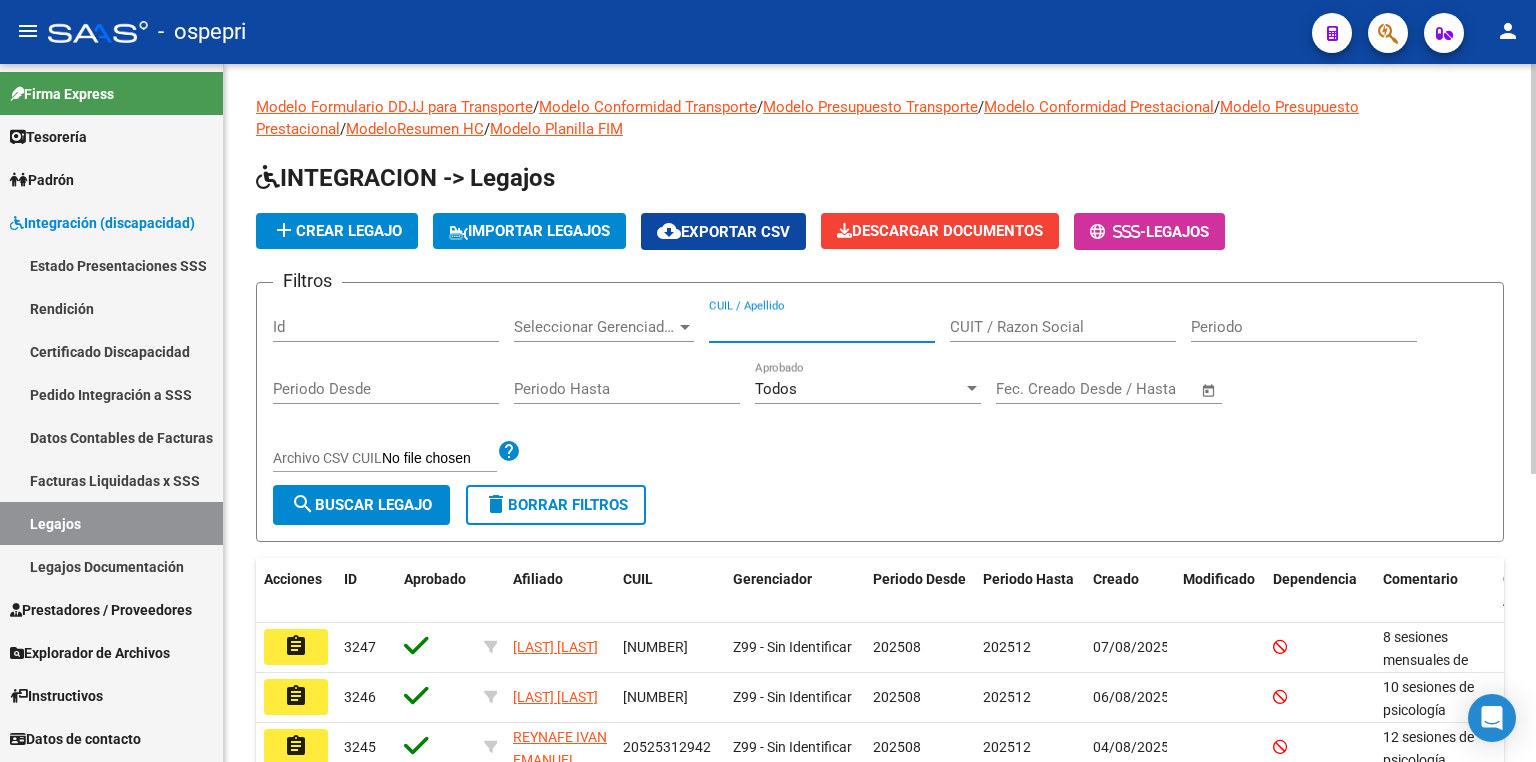 paste on "[NUMBER]" 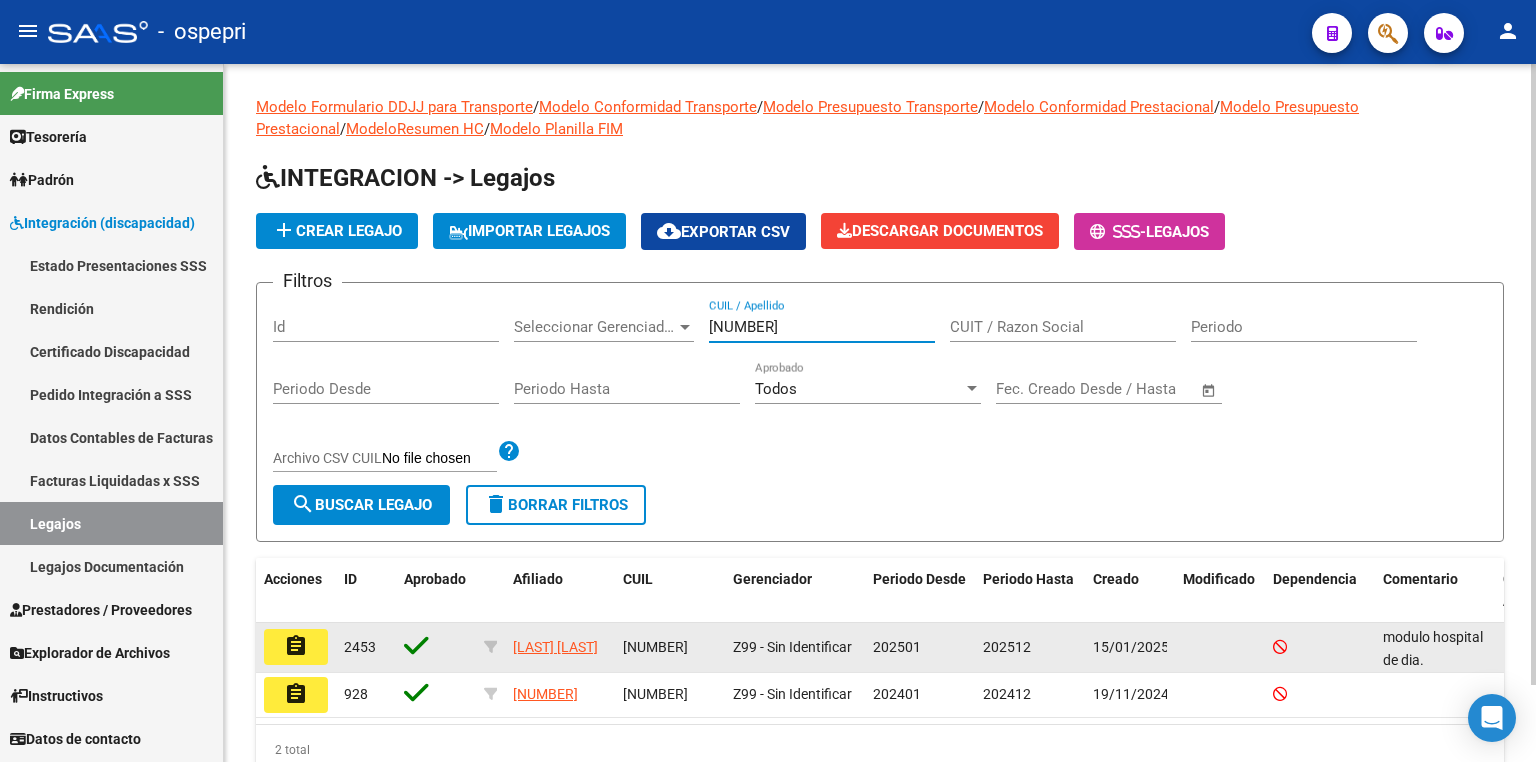 type on "[NUMBER]" 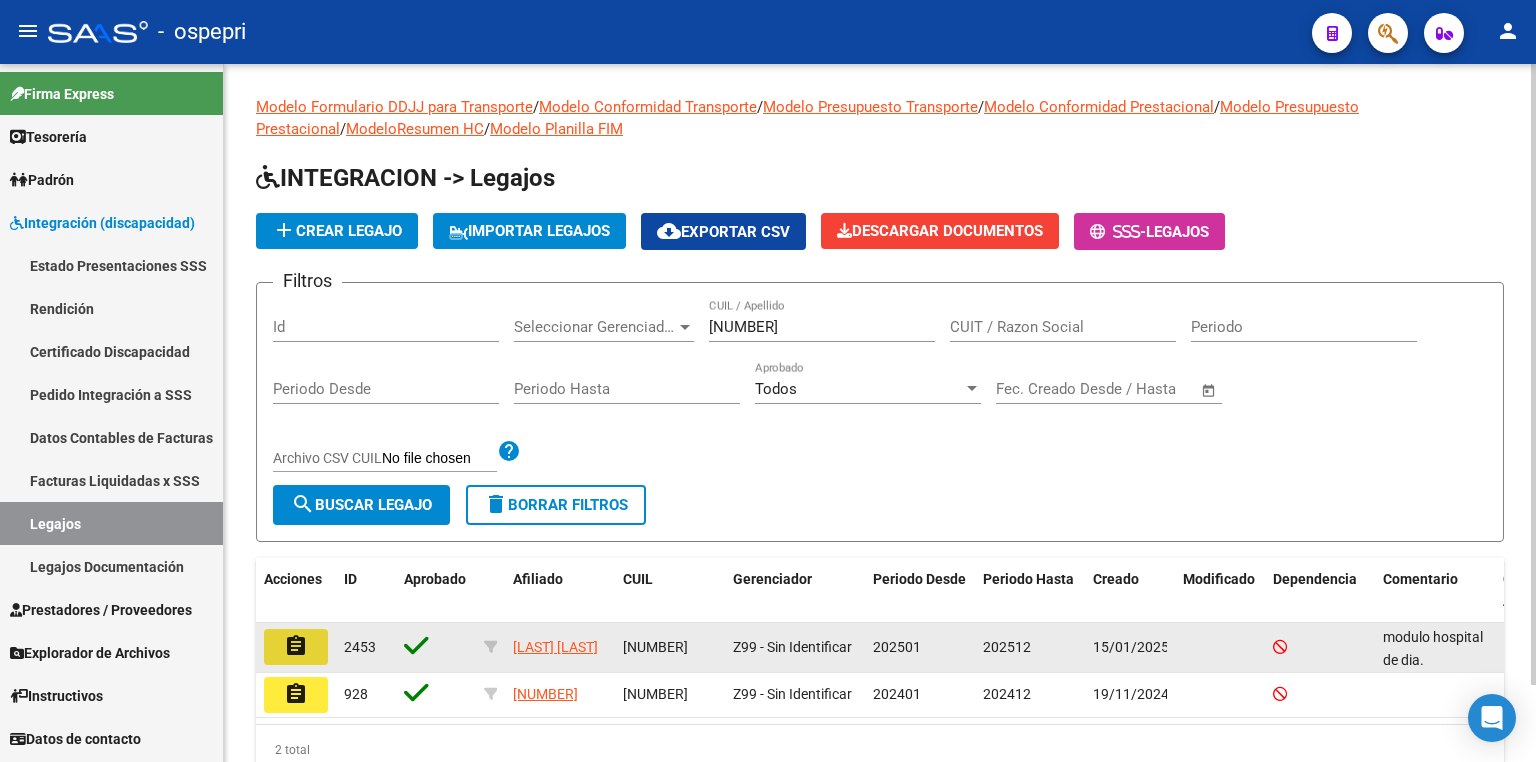 click on "assignment" 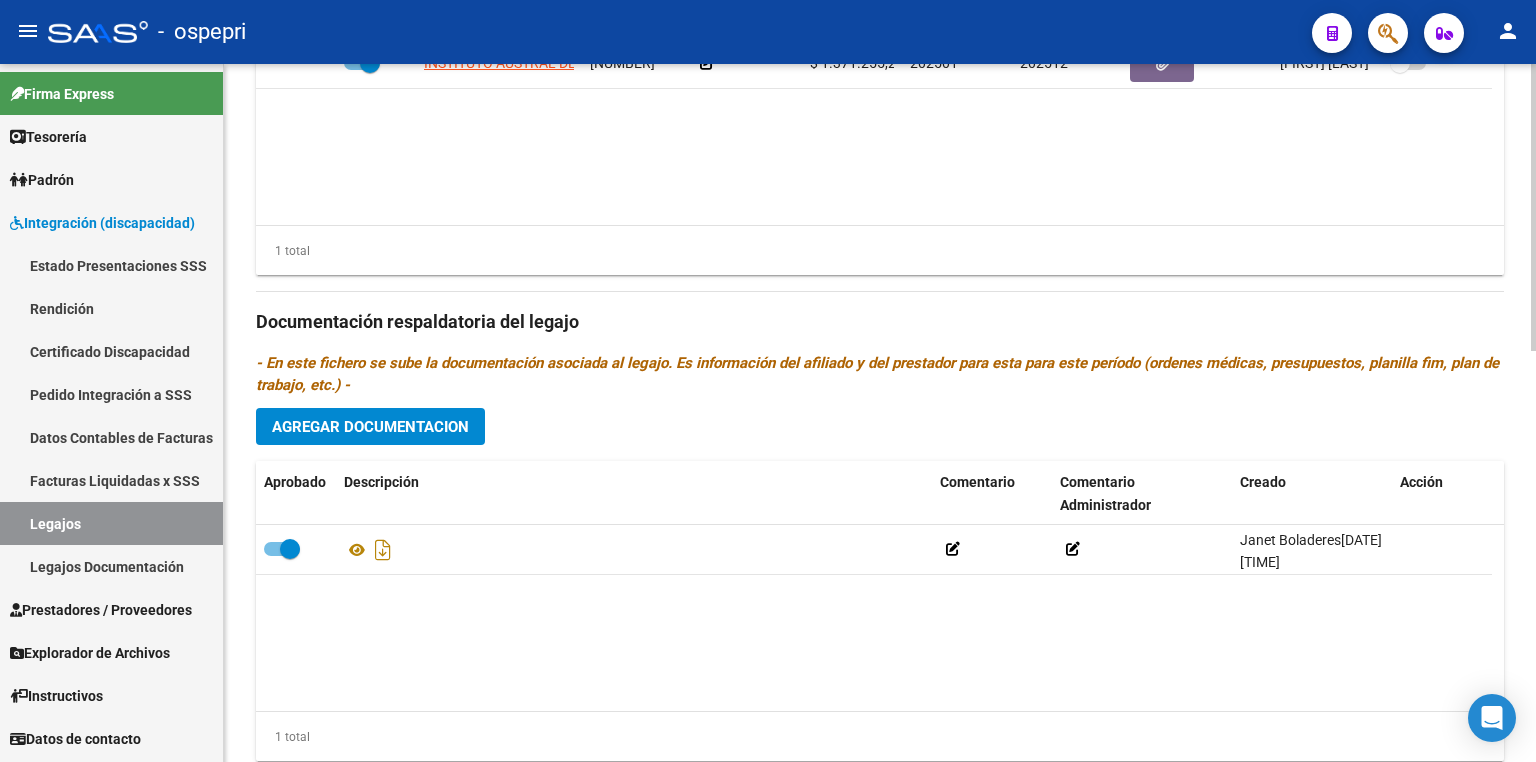 scroll, scrollTop: 880, scrollLeft: 0, axis: vertical 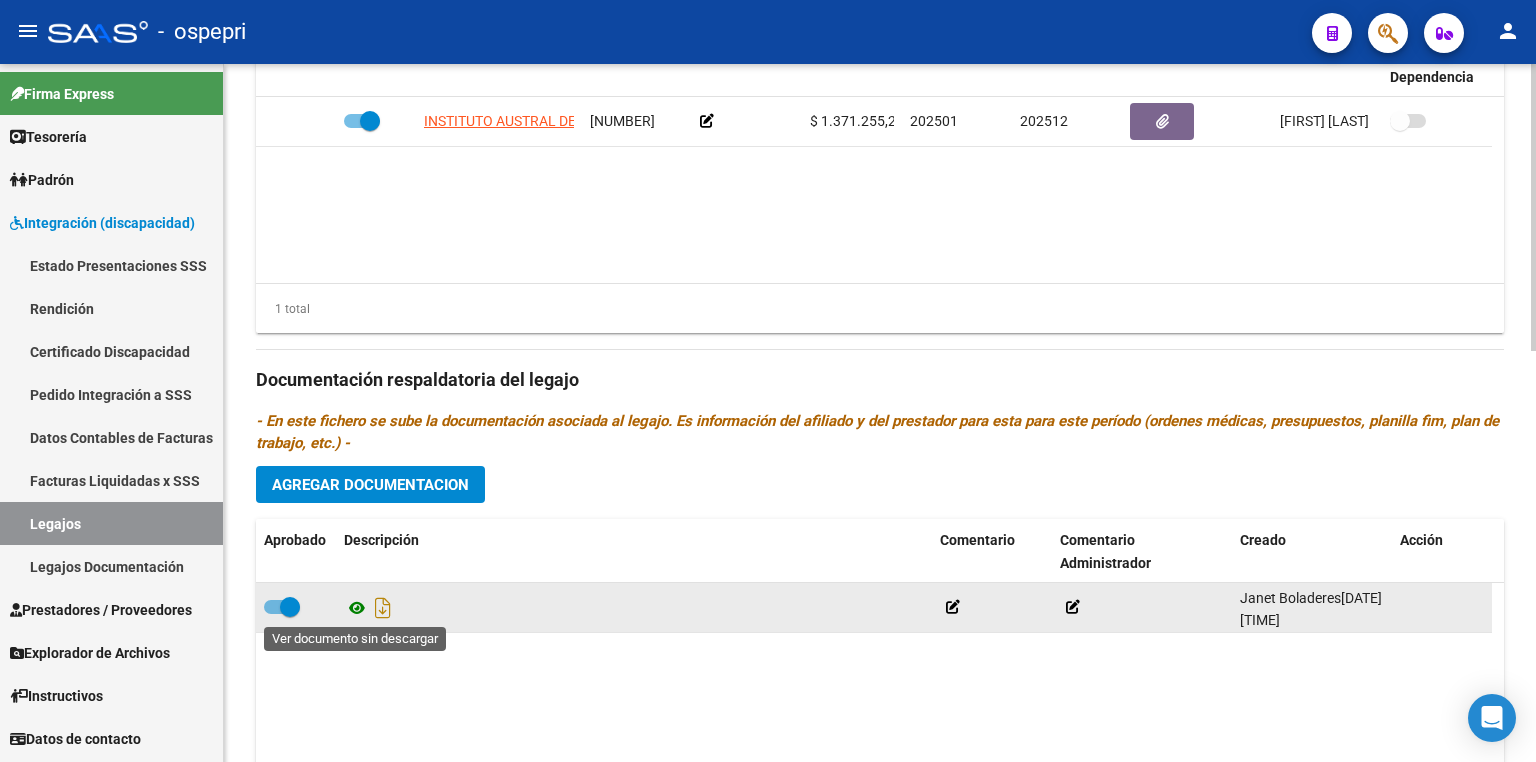 click 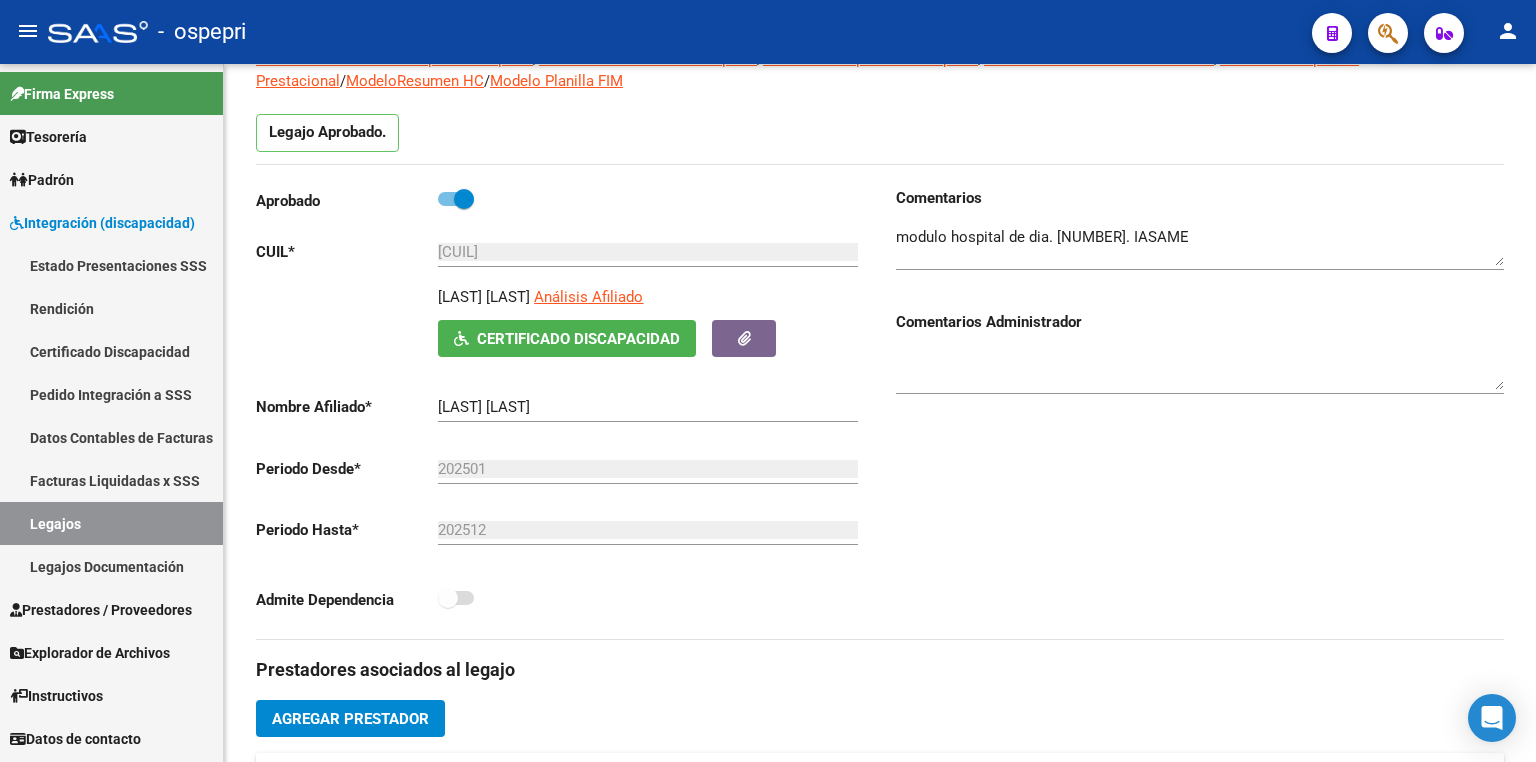 scroll, scrollTop: 160, scrollLeft: 0, axis: vertical 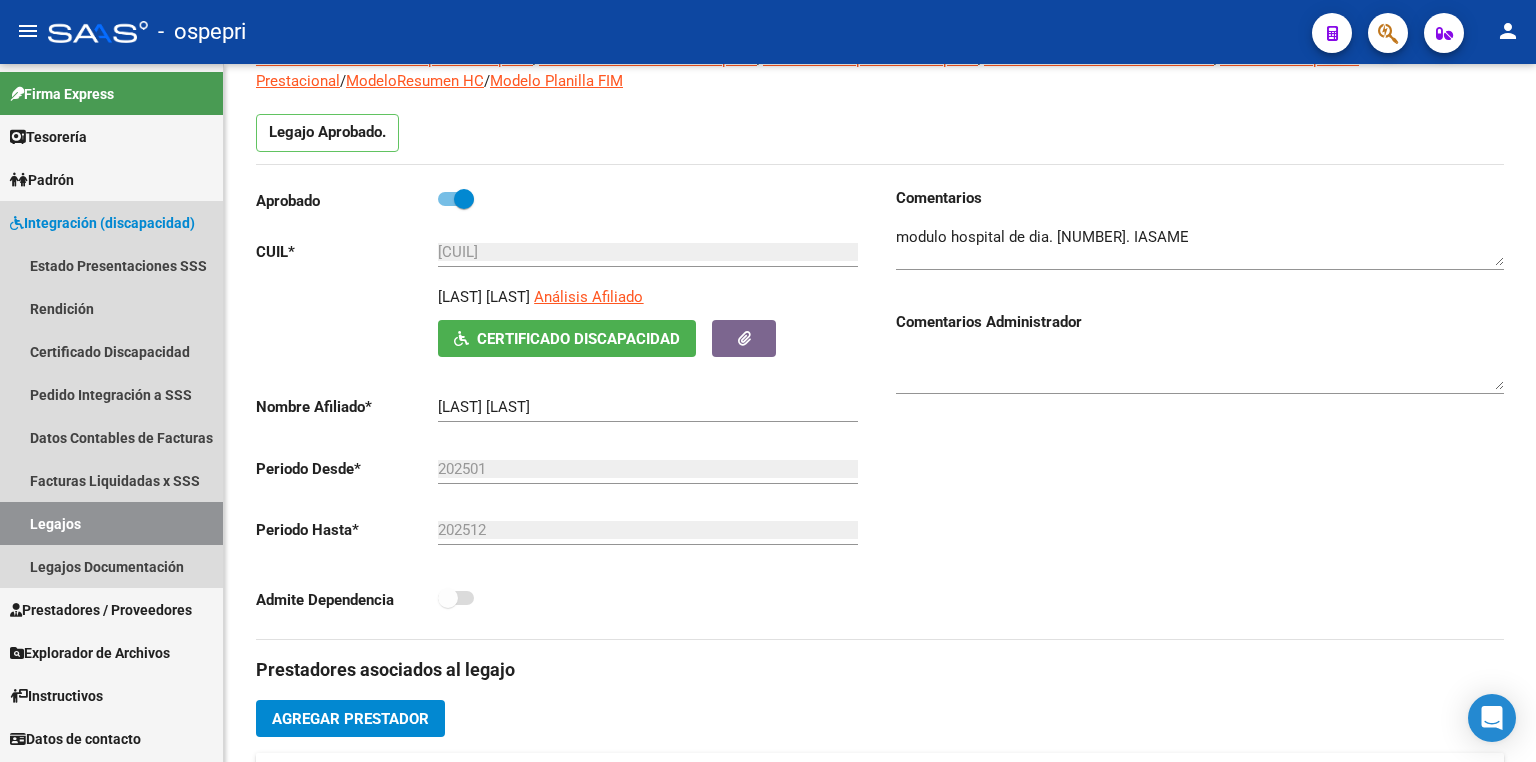 click on "Legajos" at bounding box center [111, 523] 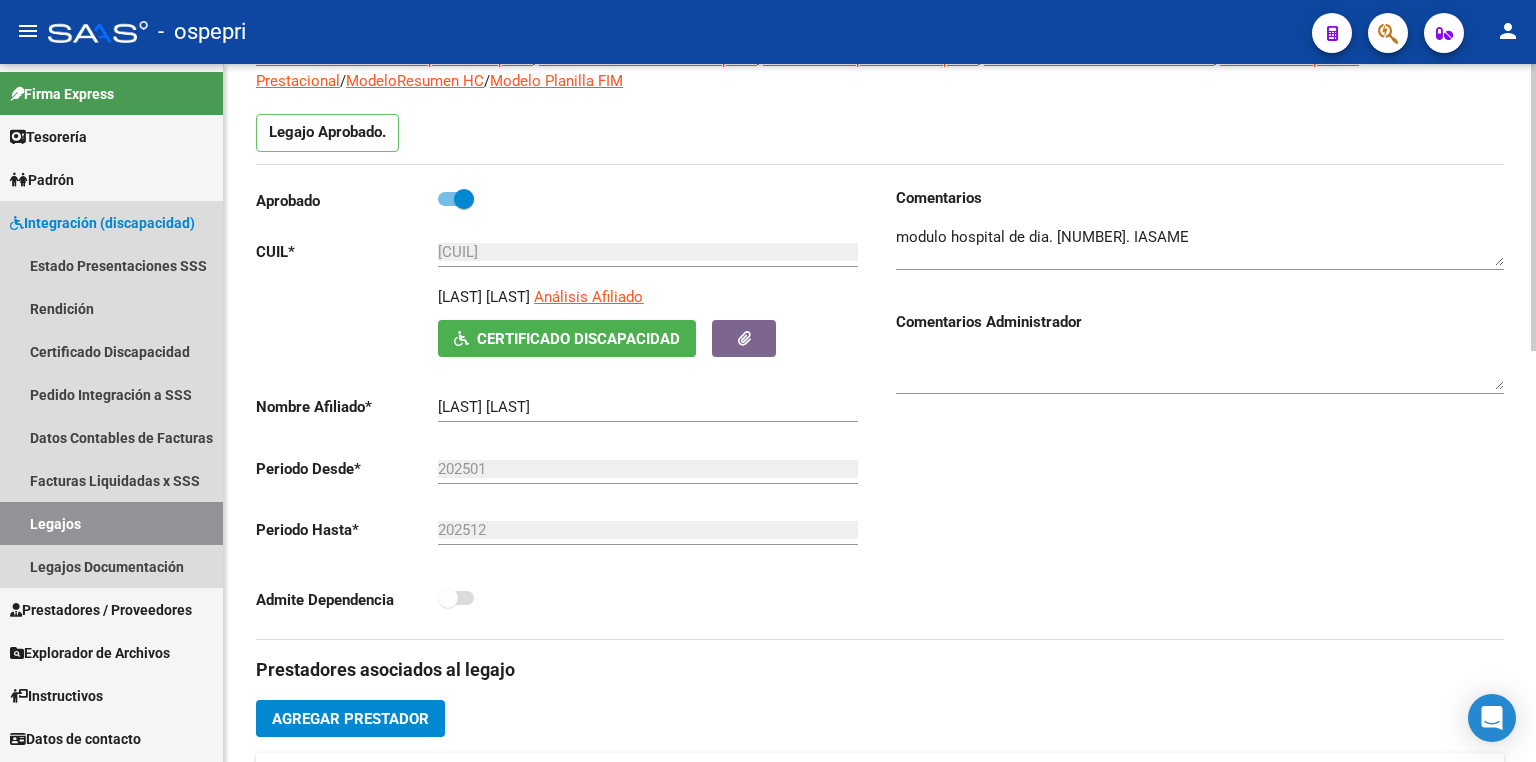 scroll, scrollTop: 0, scrollLeft: 0, axis: both 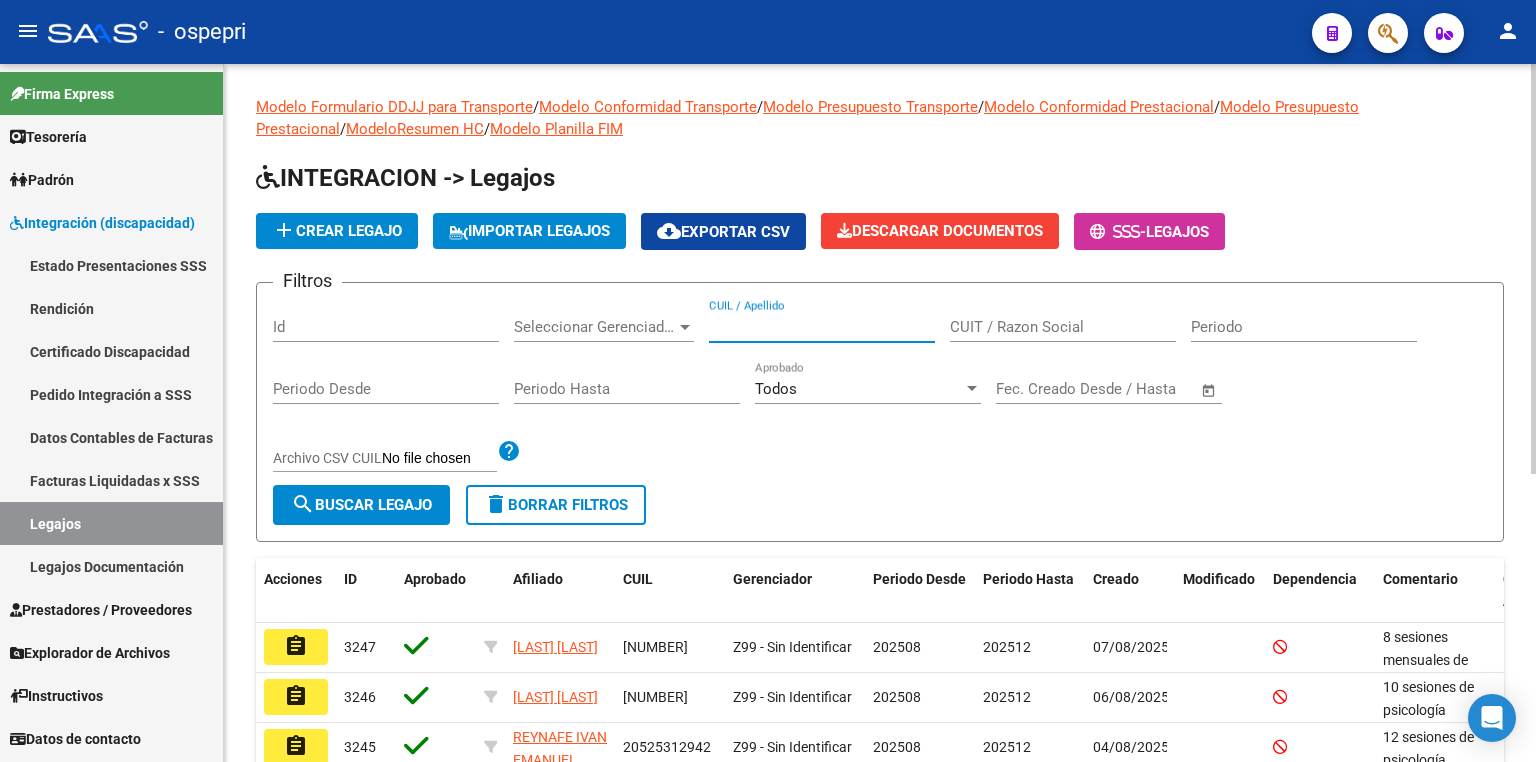 click on "CUIL / Apellido" at bounding box center [822, 327] 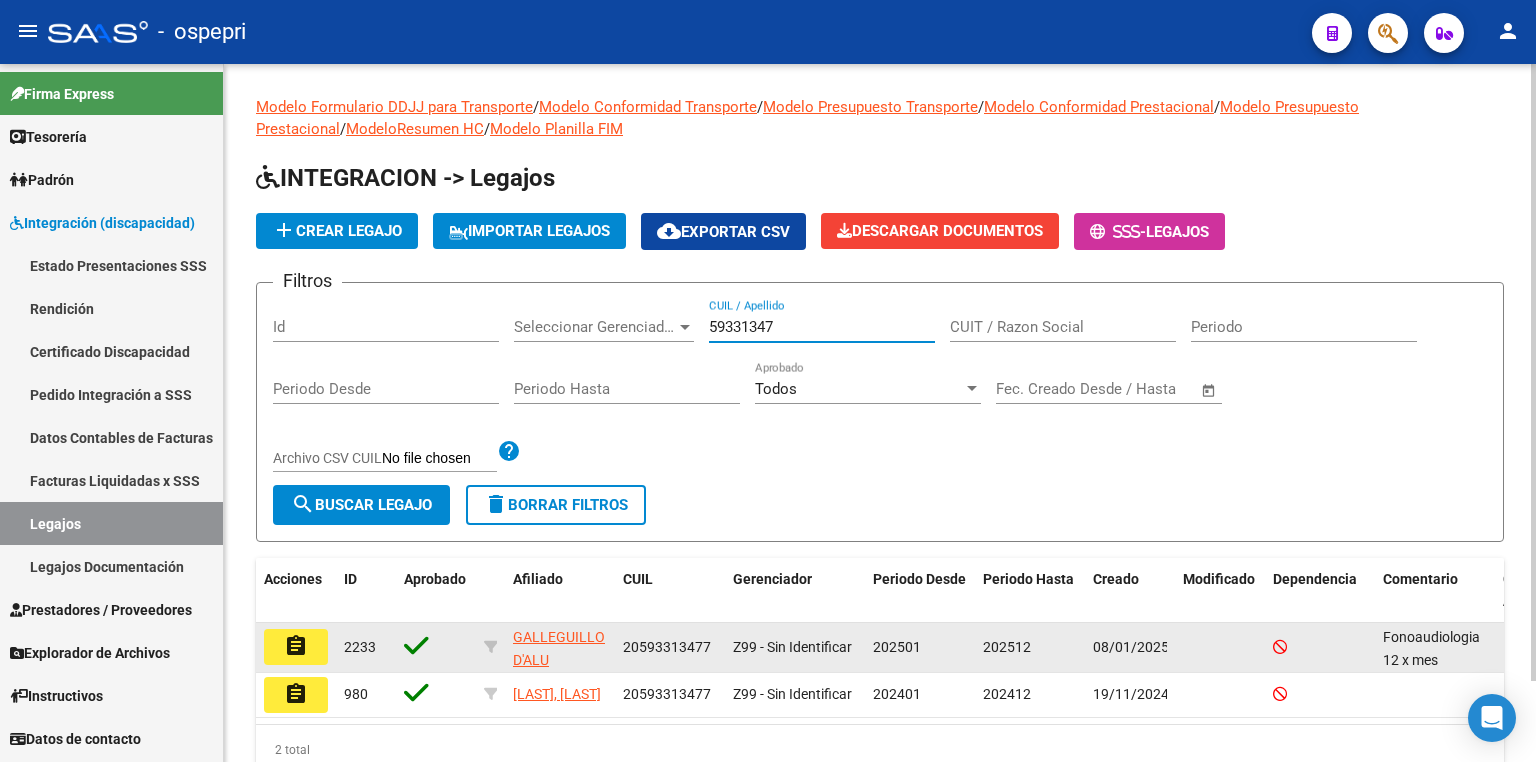 type on "59331347" 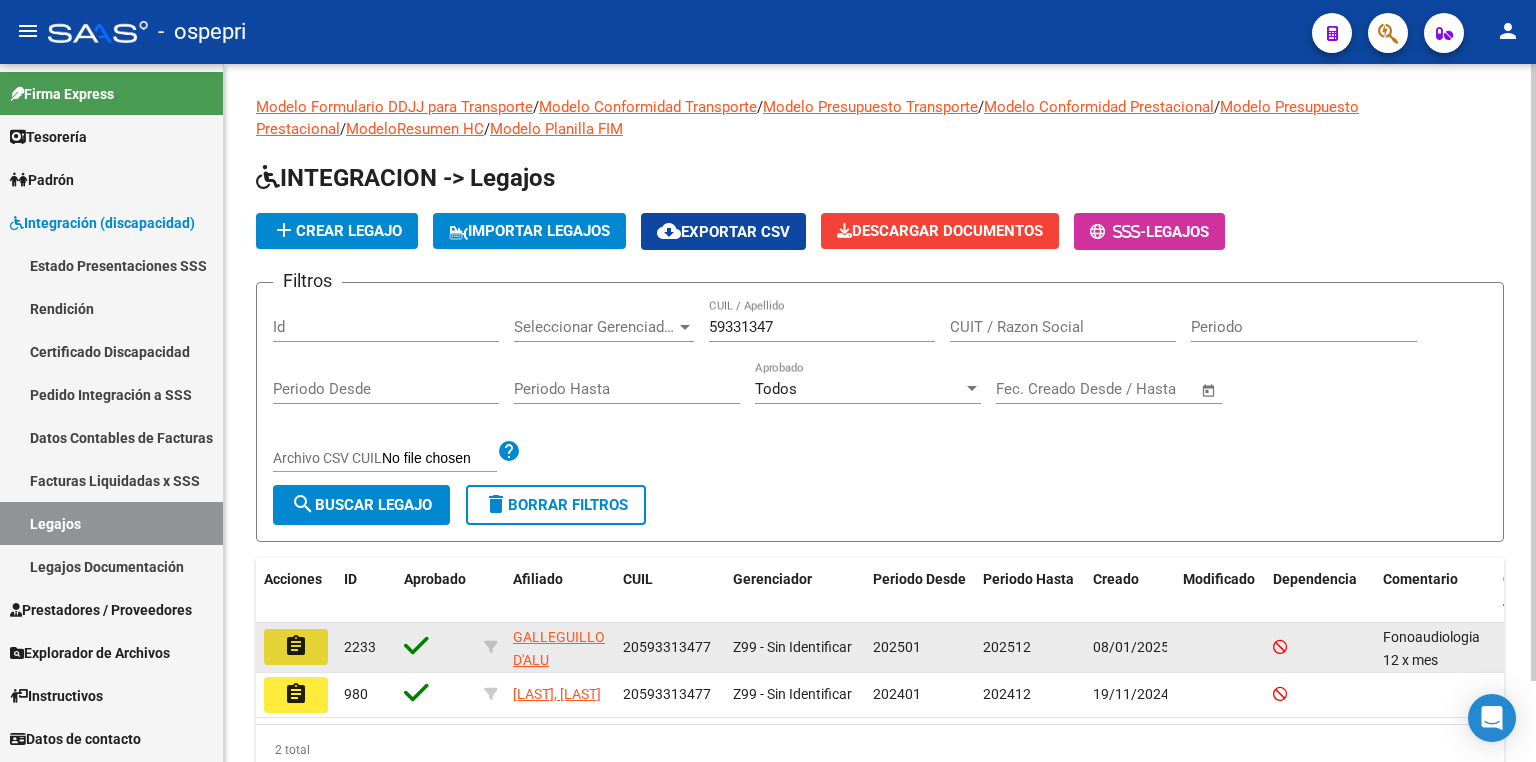 click on "assignment" 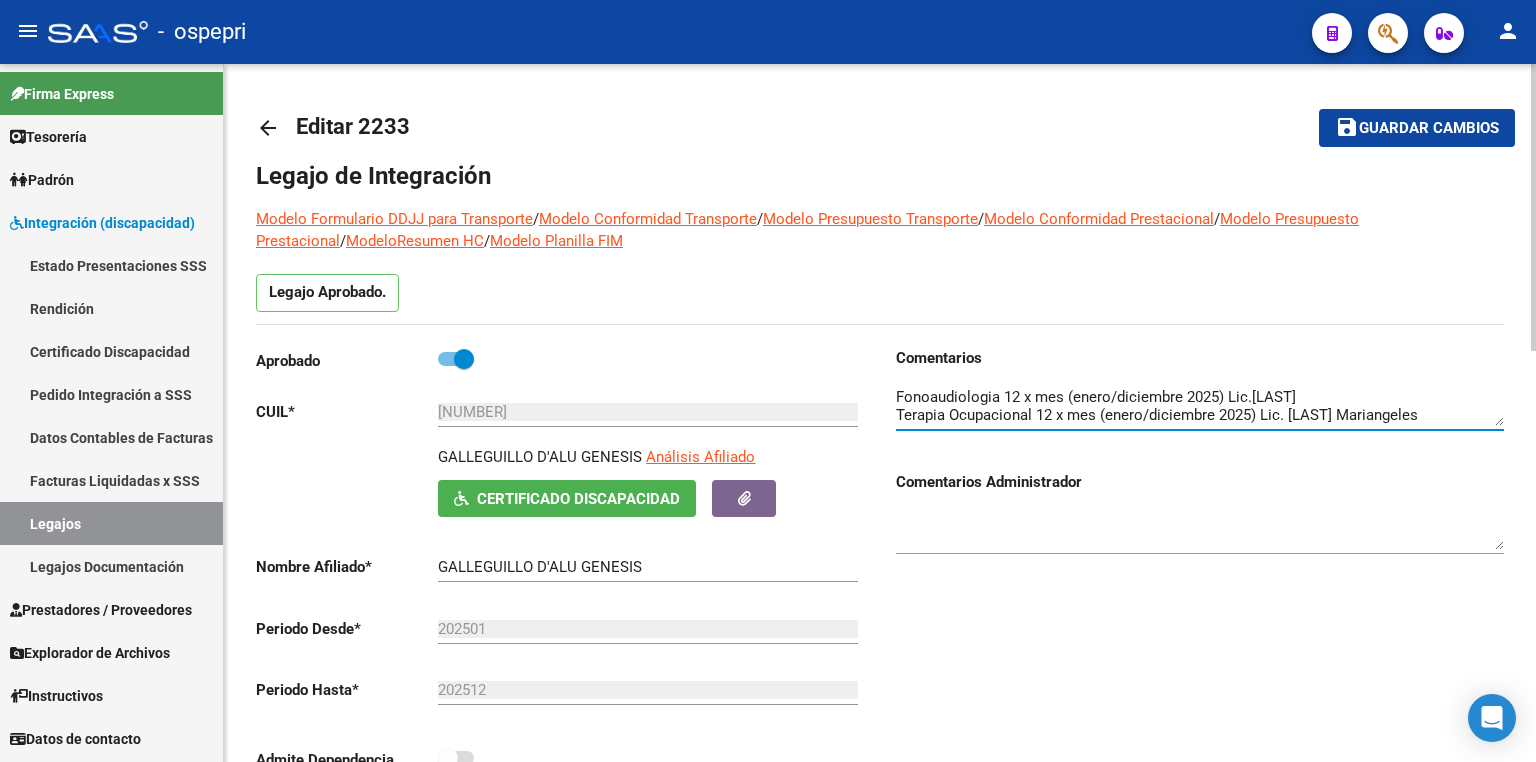 scroll, scrollTop: 17, scrollLeft: 0, axis: vertical 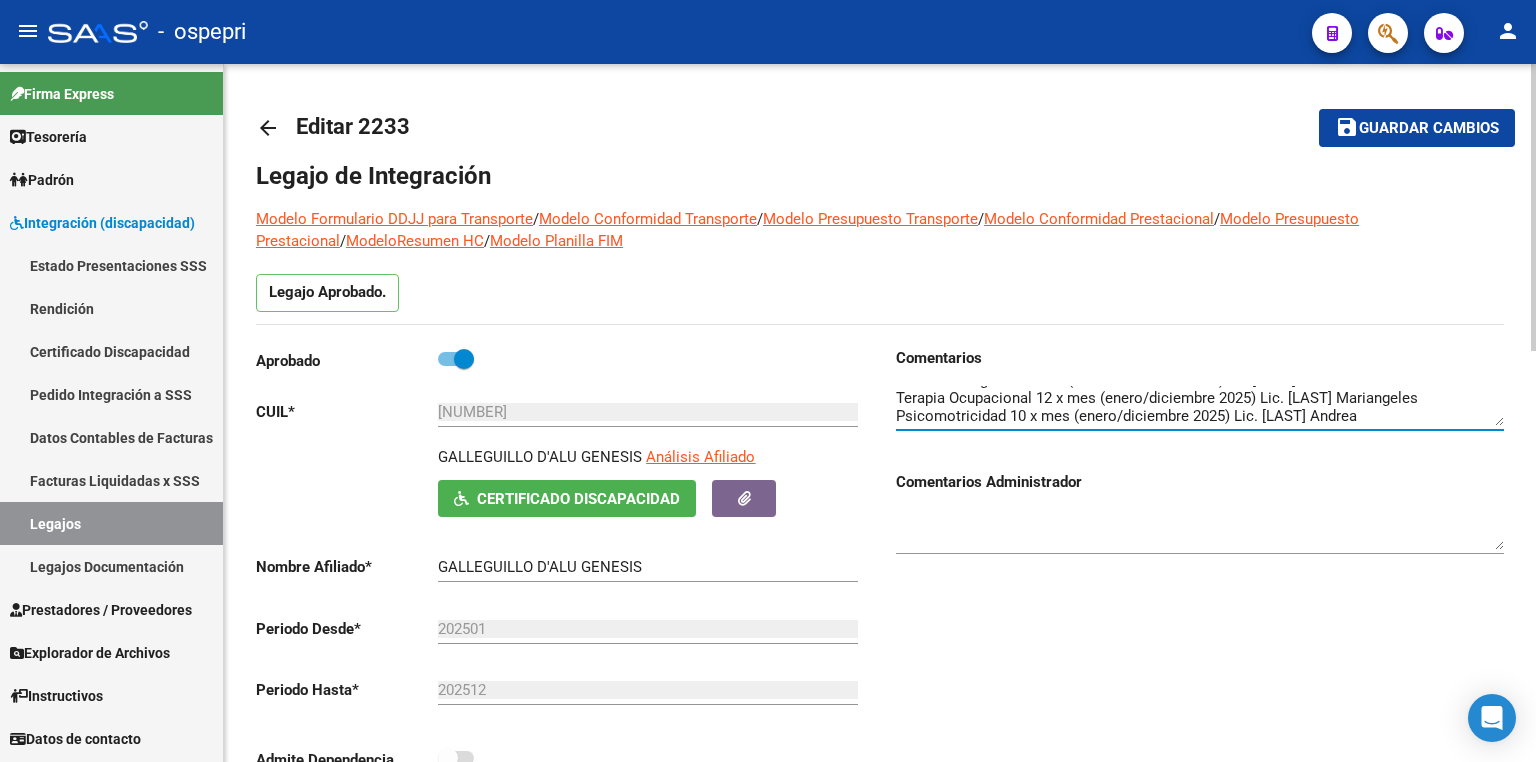 click at bounding box center (1200, 406) 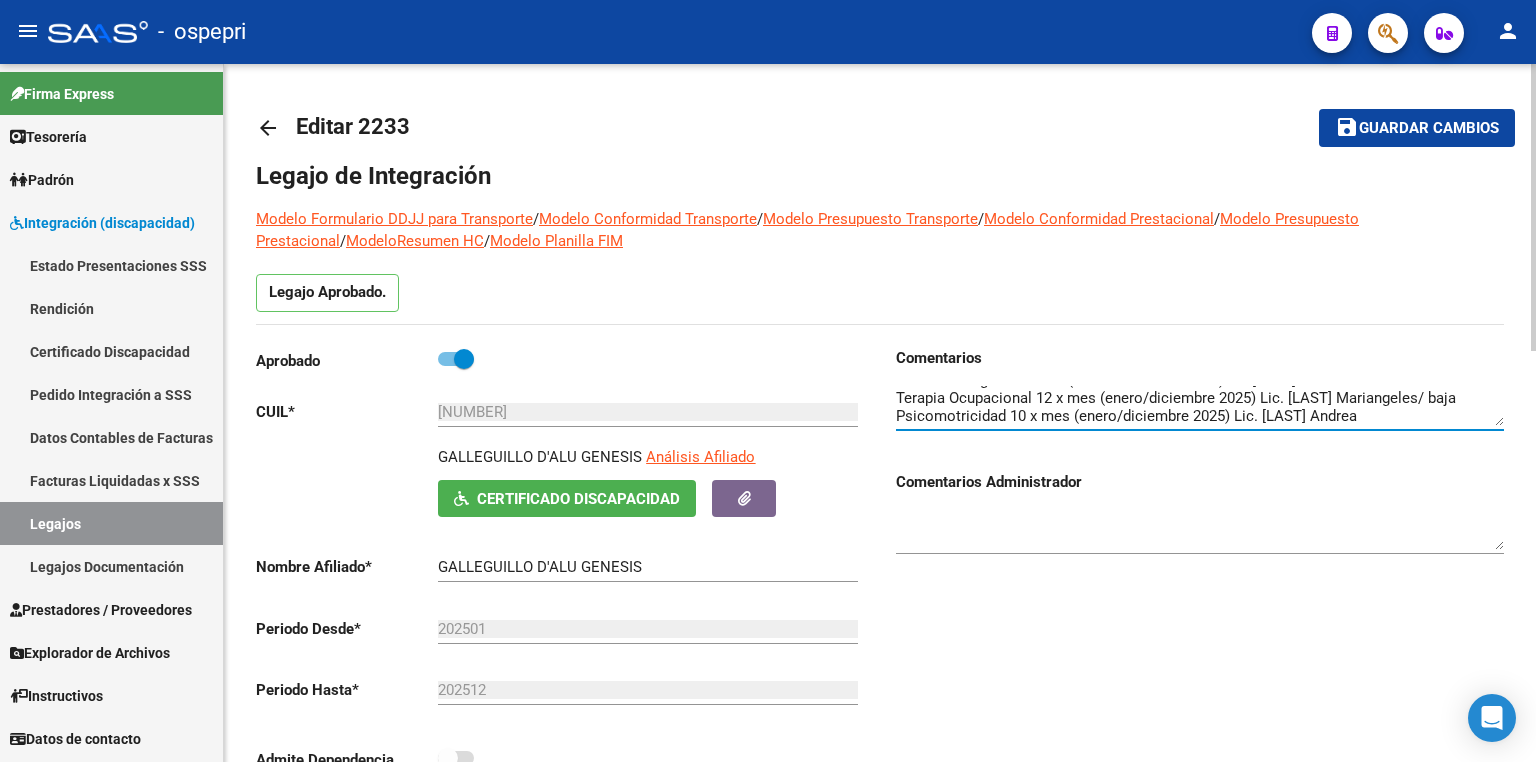 click at bounding box center [1200, 406] 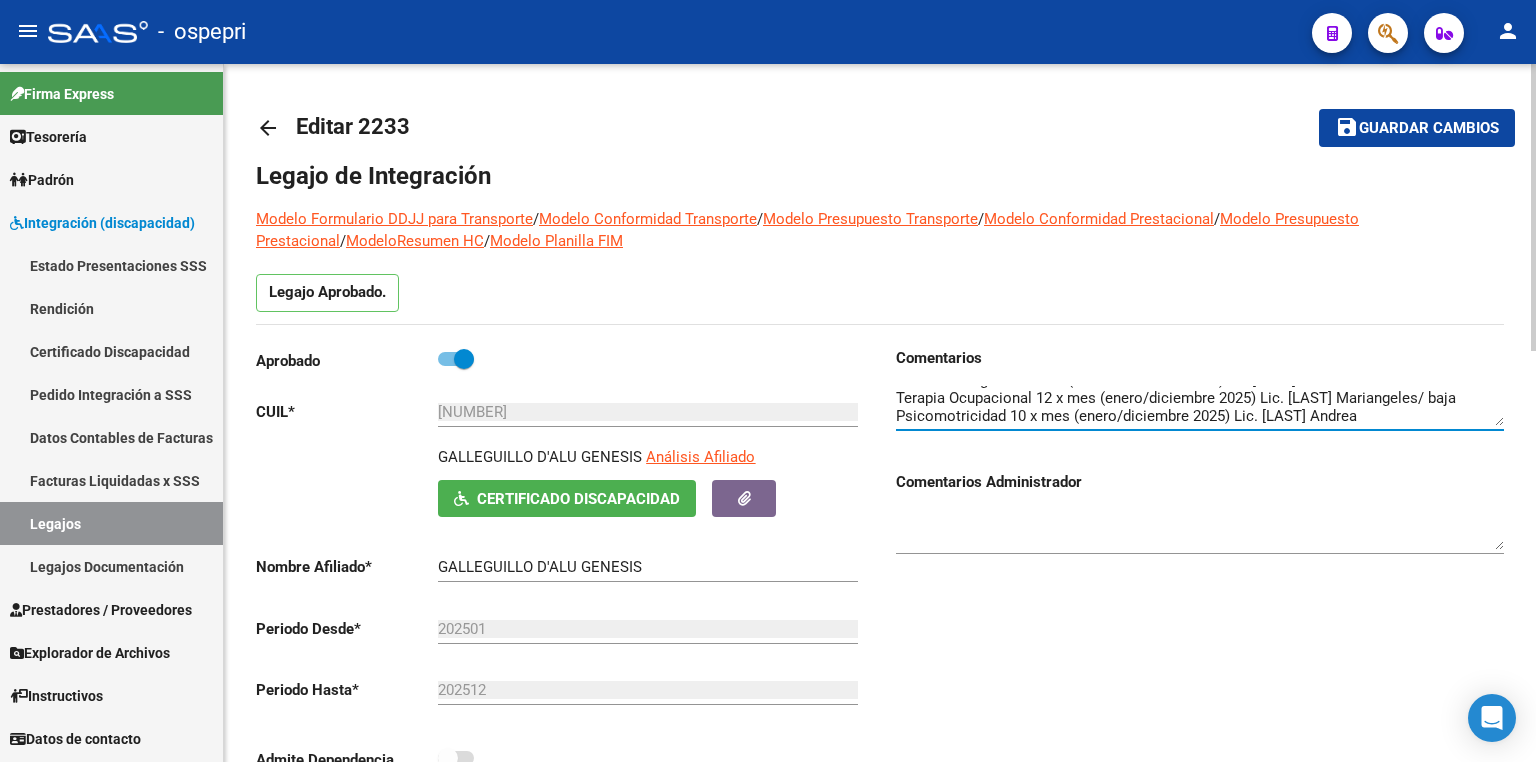 scroll, scrollTop: 34, scrollLeft: 0, axis: vertical 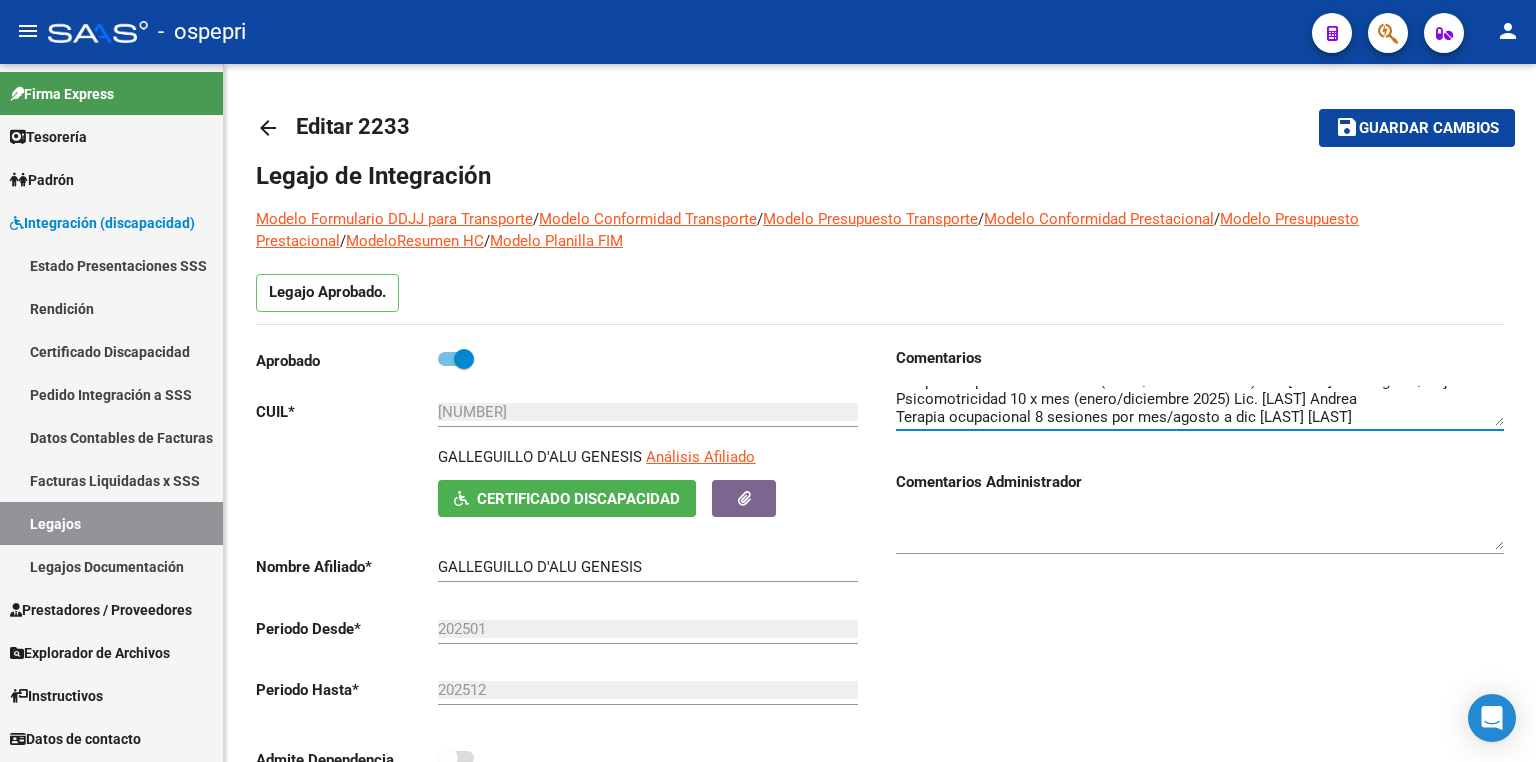 type on "Fonoaudiologia 12 x mes (enero/diciembre 2025) Lic.[LAST]
Terapia Ocupacional 12 x mes (enero/diciembre 2025) Lic. [LAST] Mariangeles/ baja
Psicomotricidad 10 x mes (enero/diciembre 2025) Lic. [LAST] Andrea
Terapia ocupacional 8 sesiones por mes/agosto a dic [LAST] [LAST]" 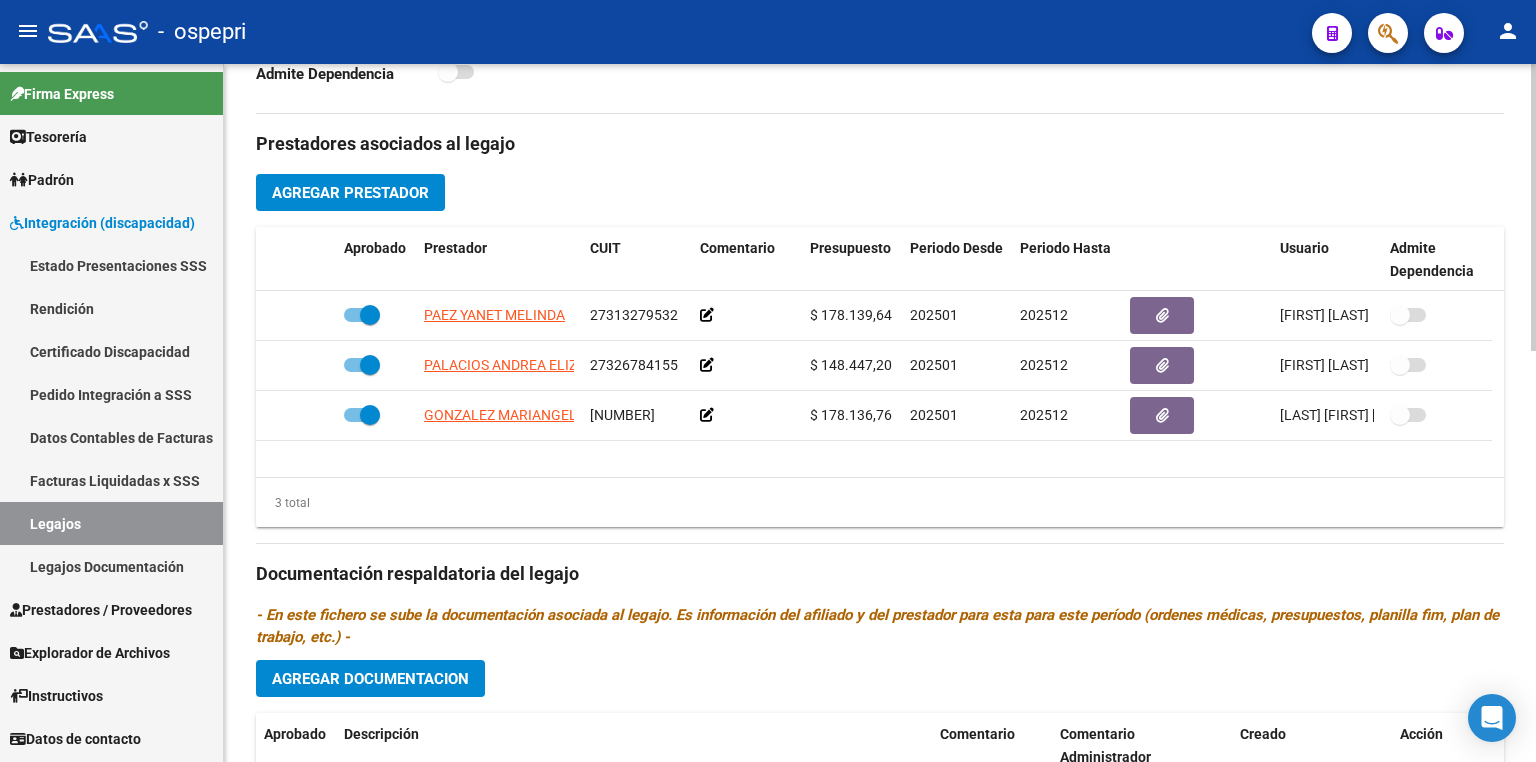 scroll, scrollTop: 640, scrollLeft: 0, axis: vertical 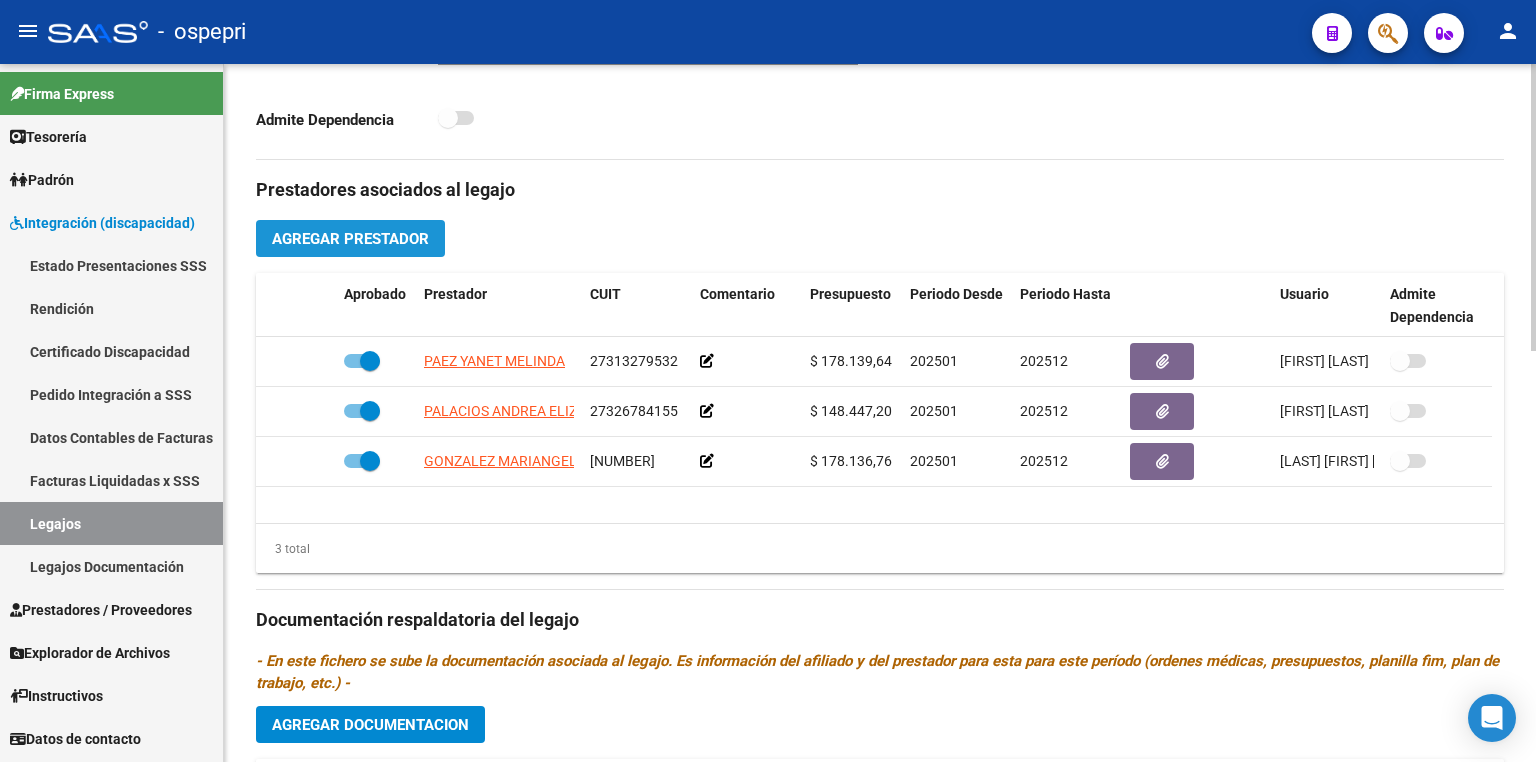 click on "Agregar Prestador" 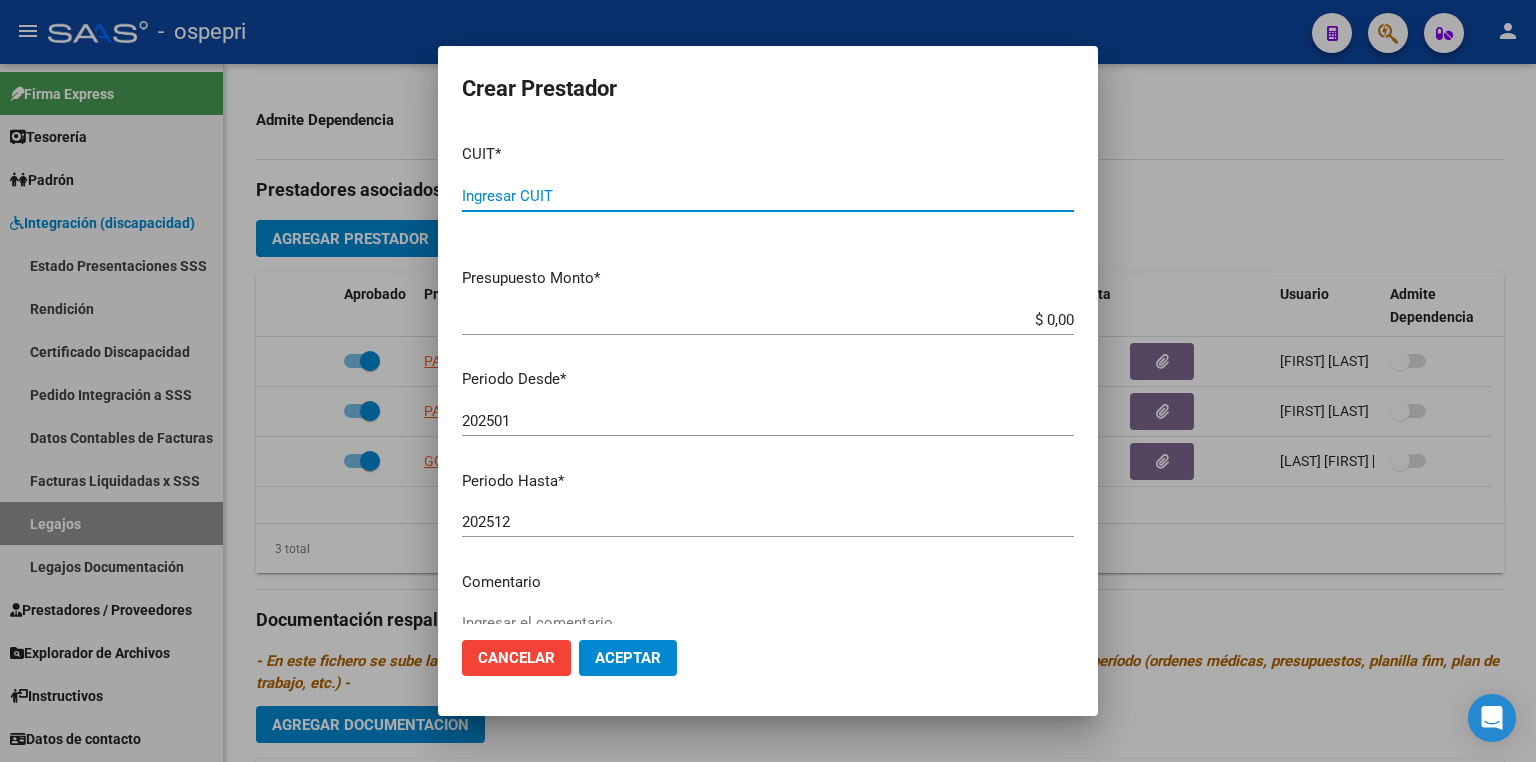 paste on "[CUIL]" 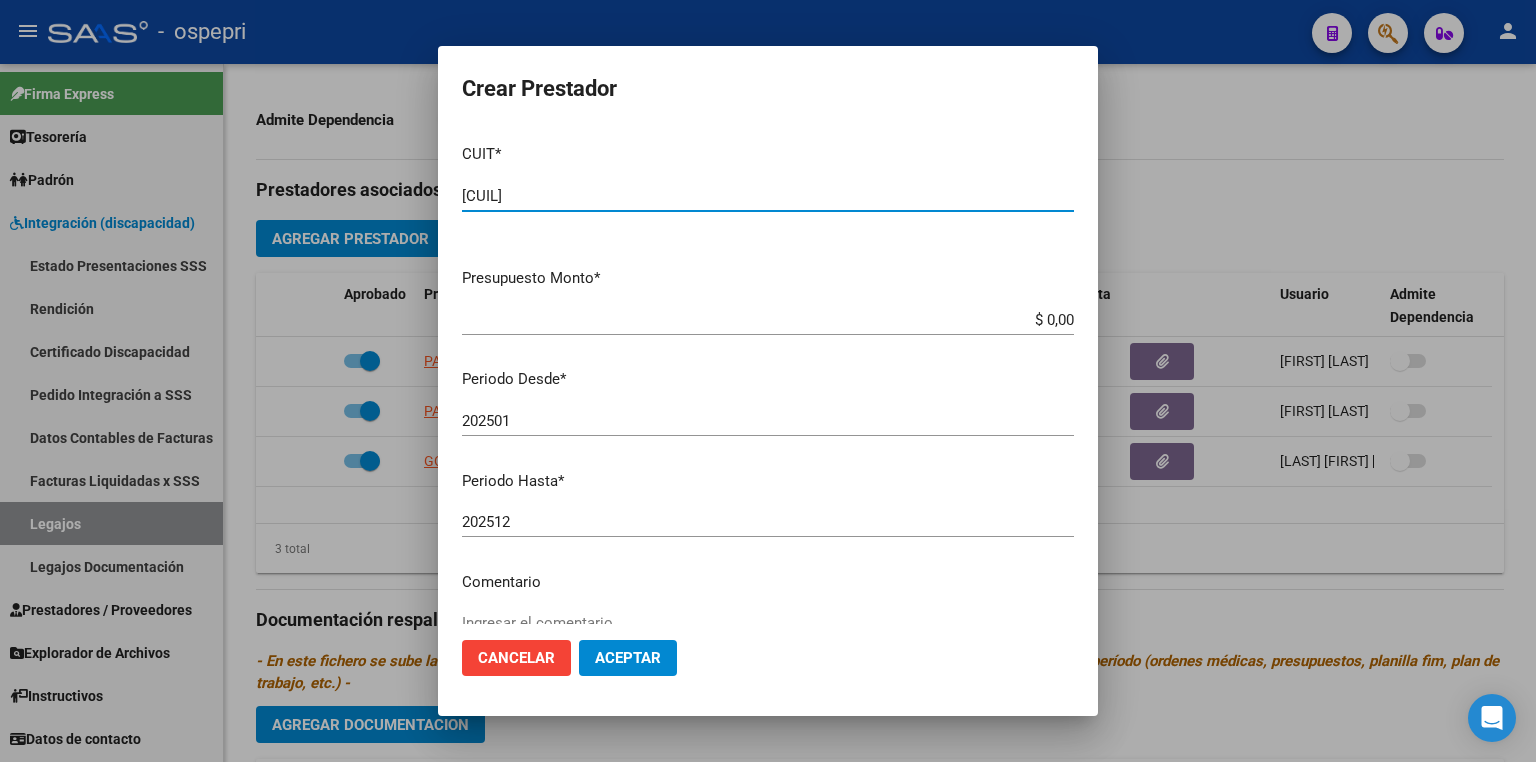 type on "[CUIL]" 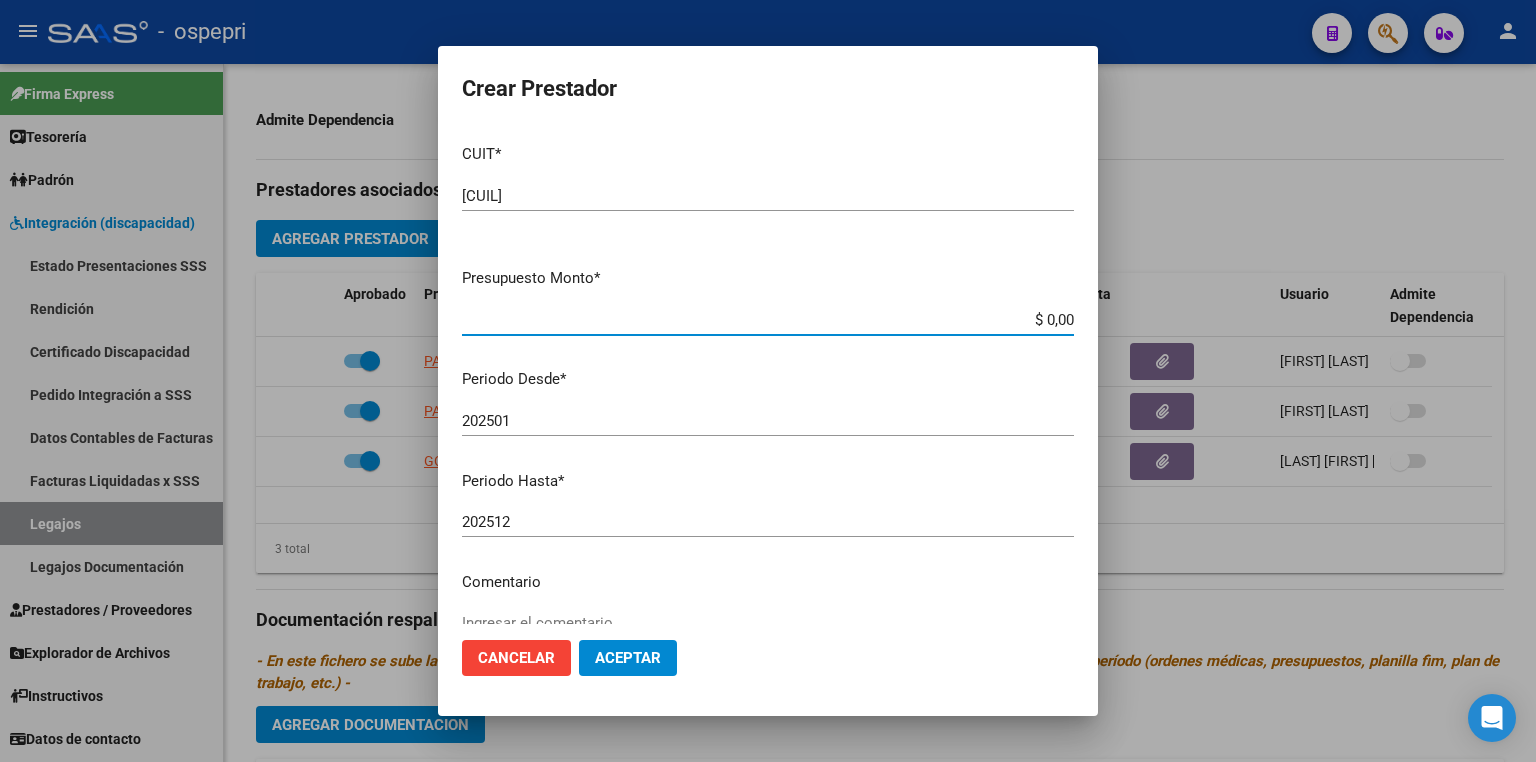 drag, startPoint x: 1014, startPoint y: 324, endPoint x: 1169, endPoint y: 324, distance: 155 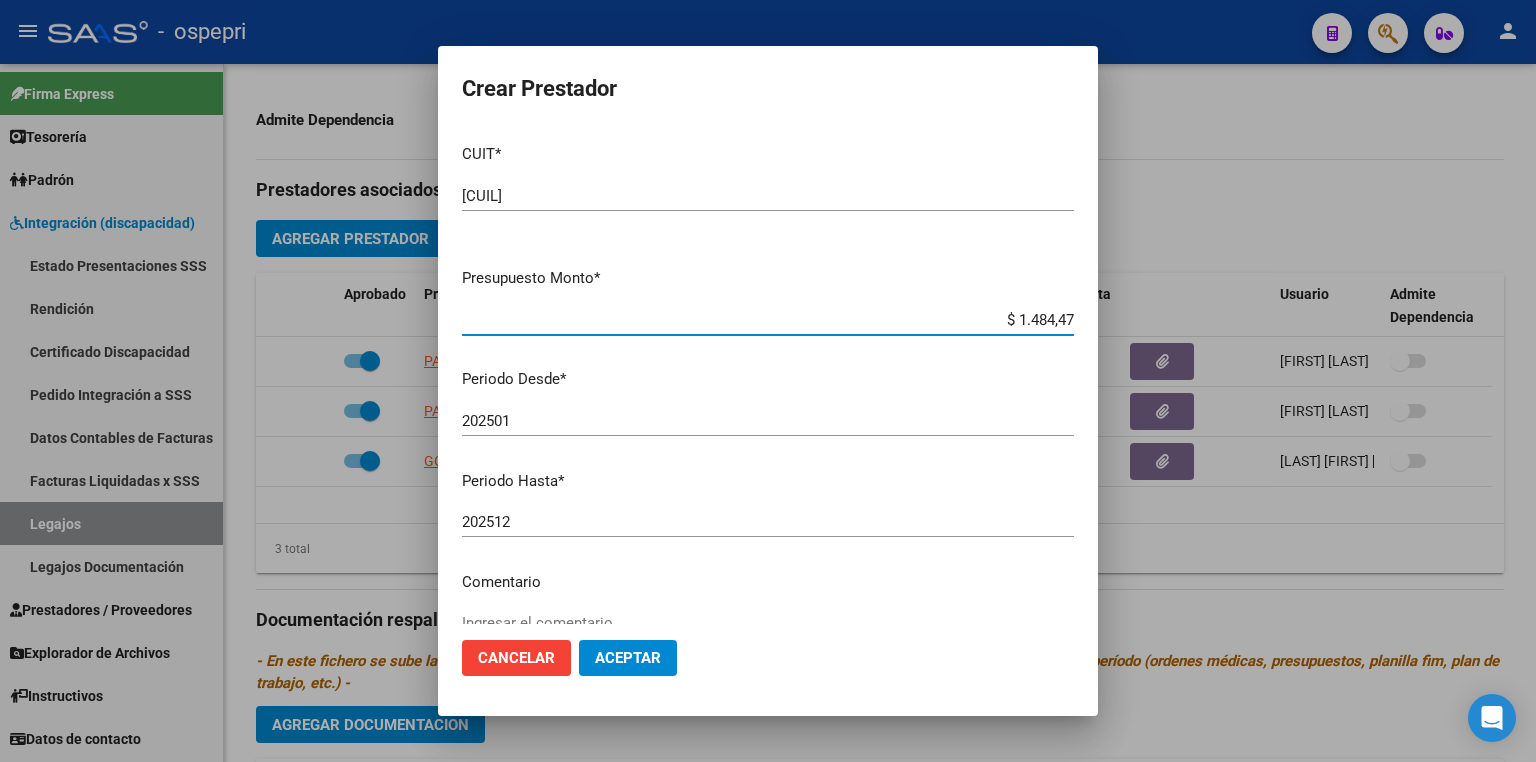 type on "$ 14.844,73" 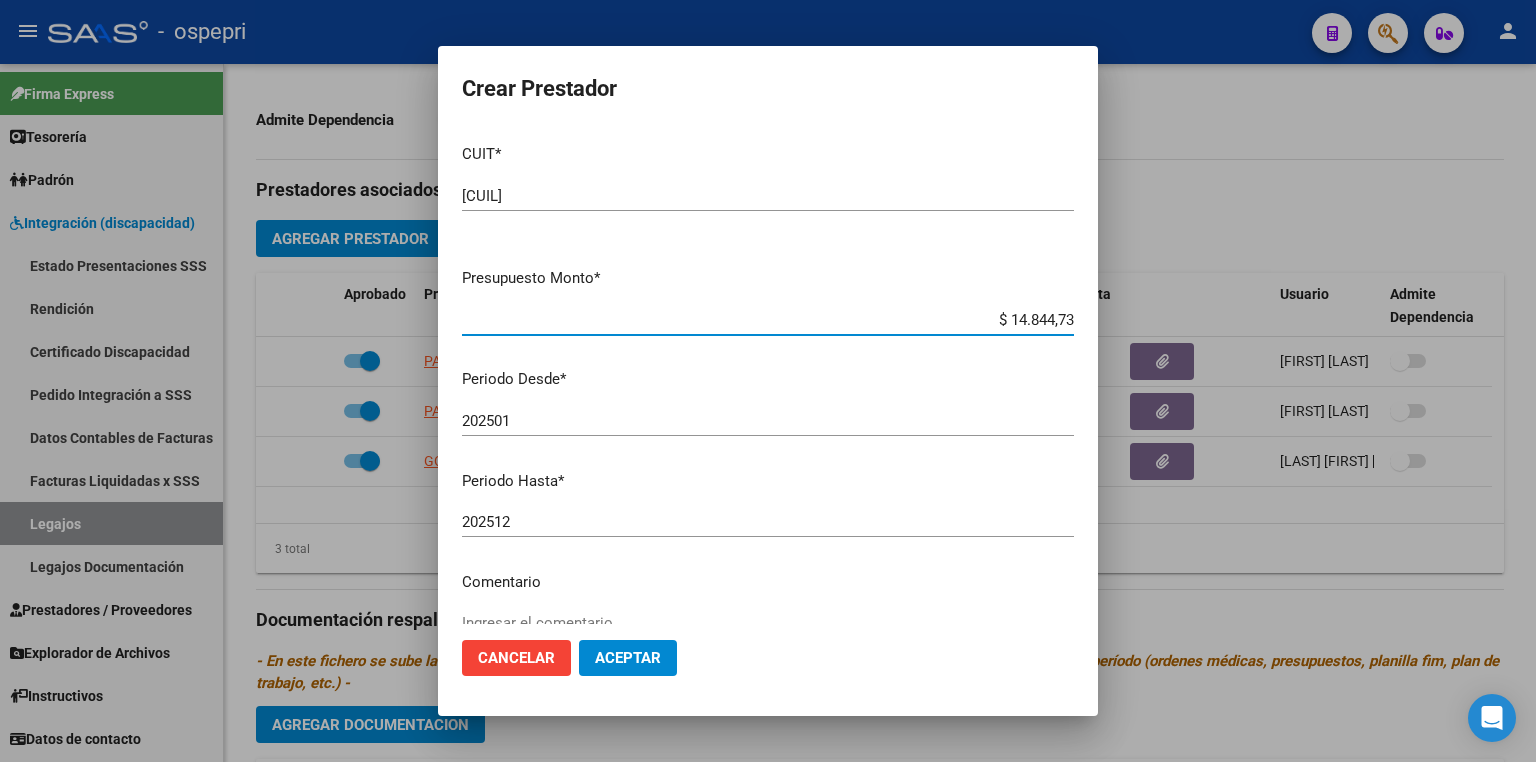 click on "202501" at bounding box center [768, 421] 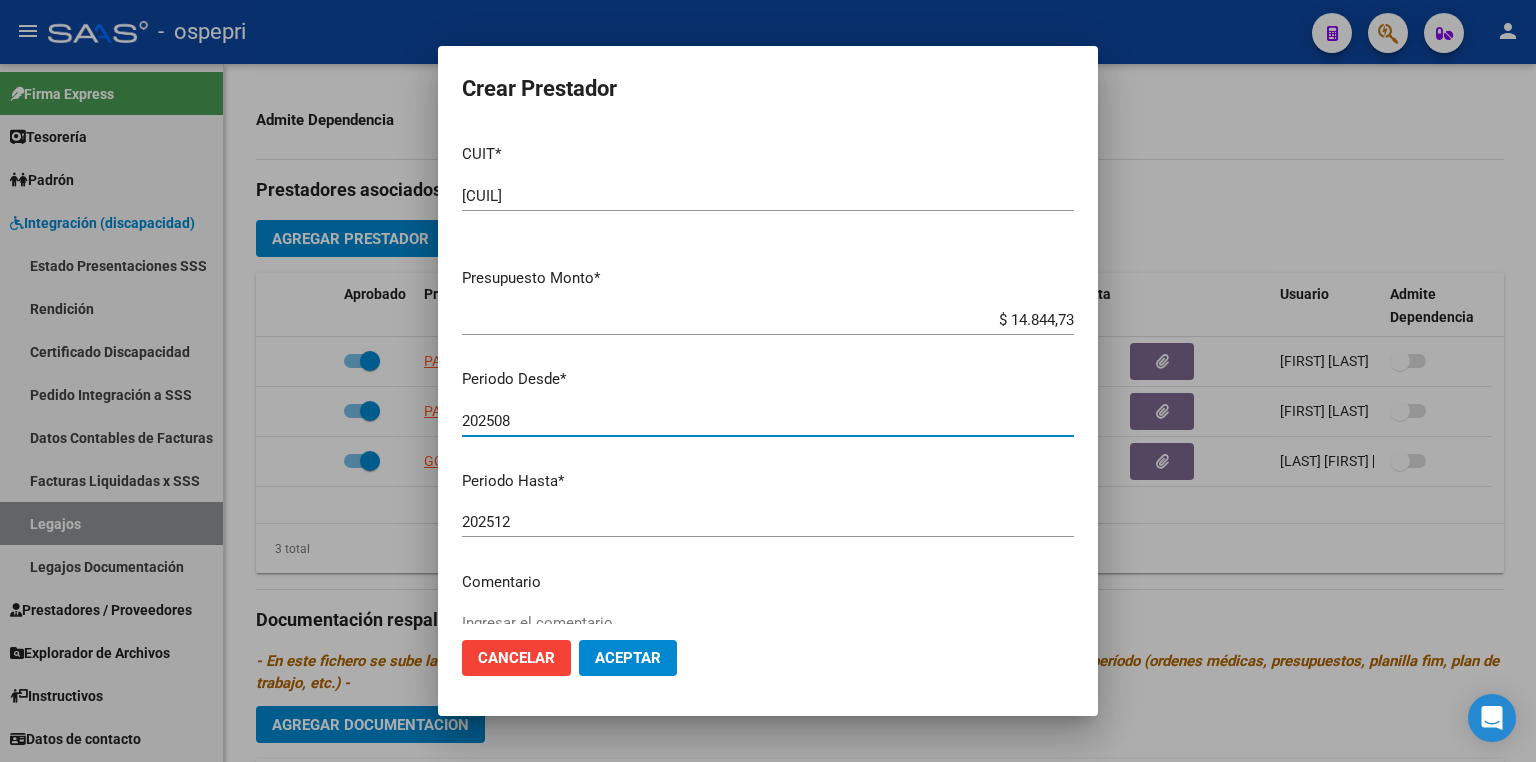 type on "202508" 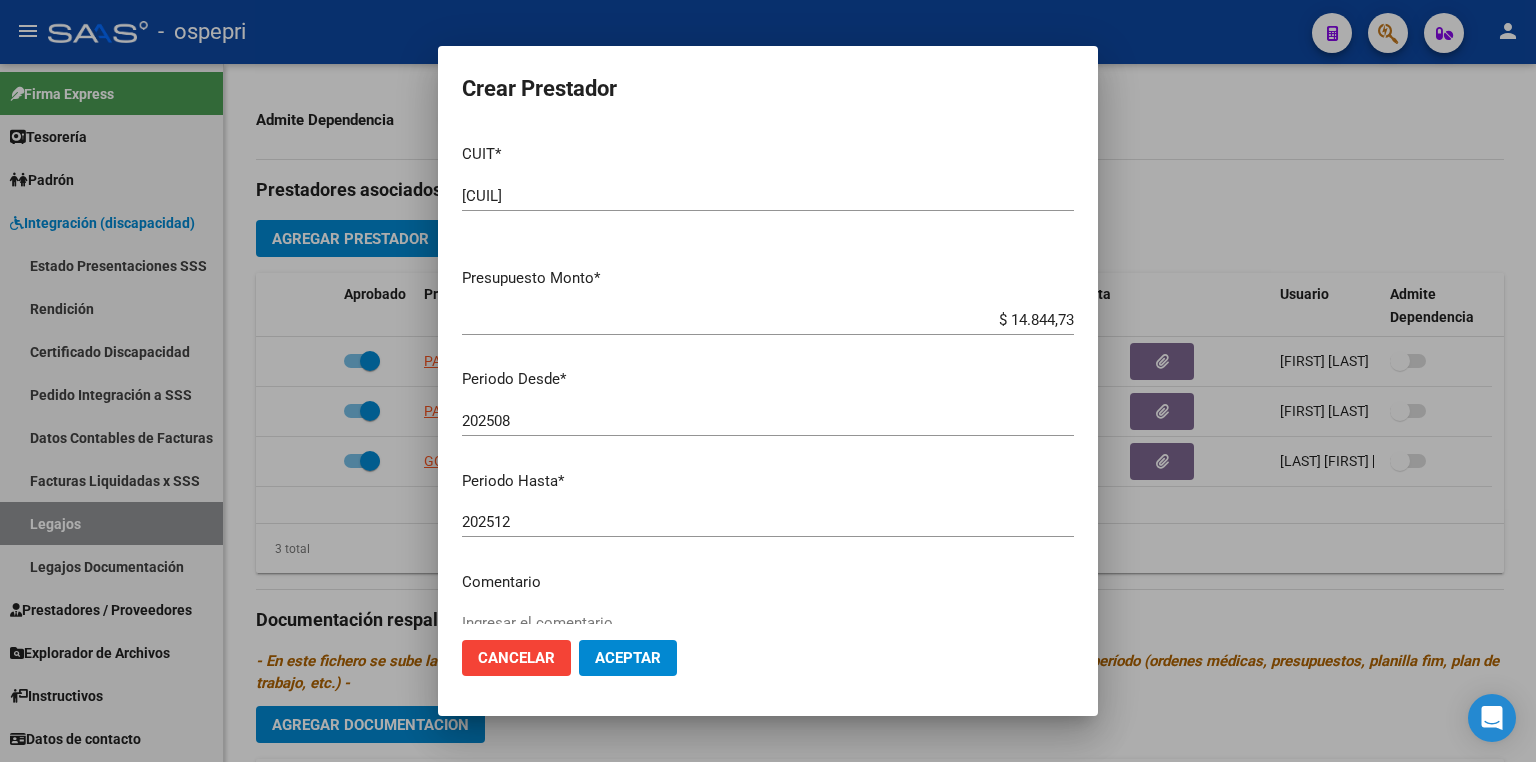click on "Aceptar" 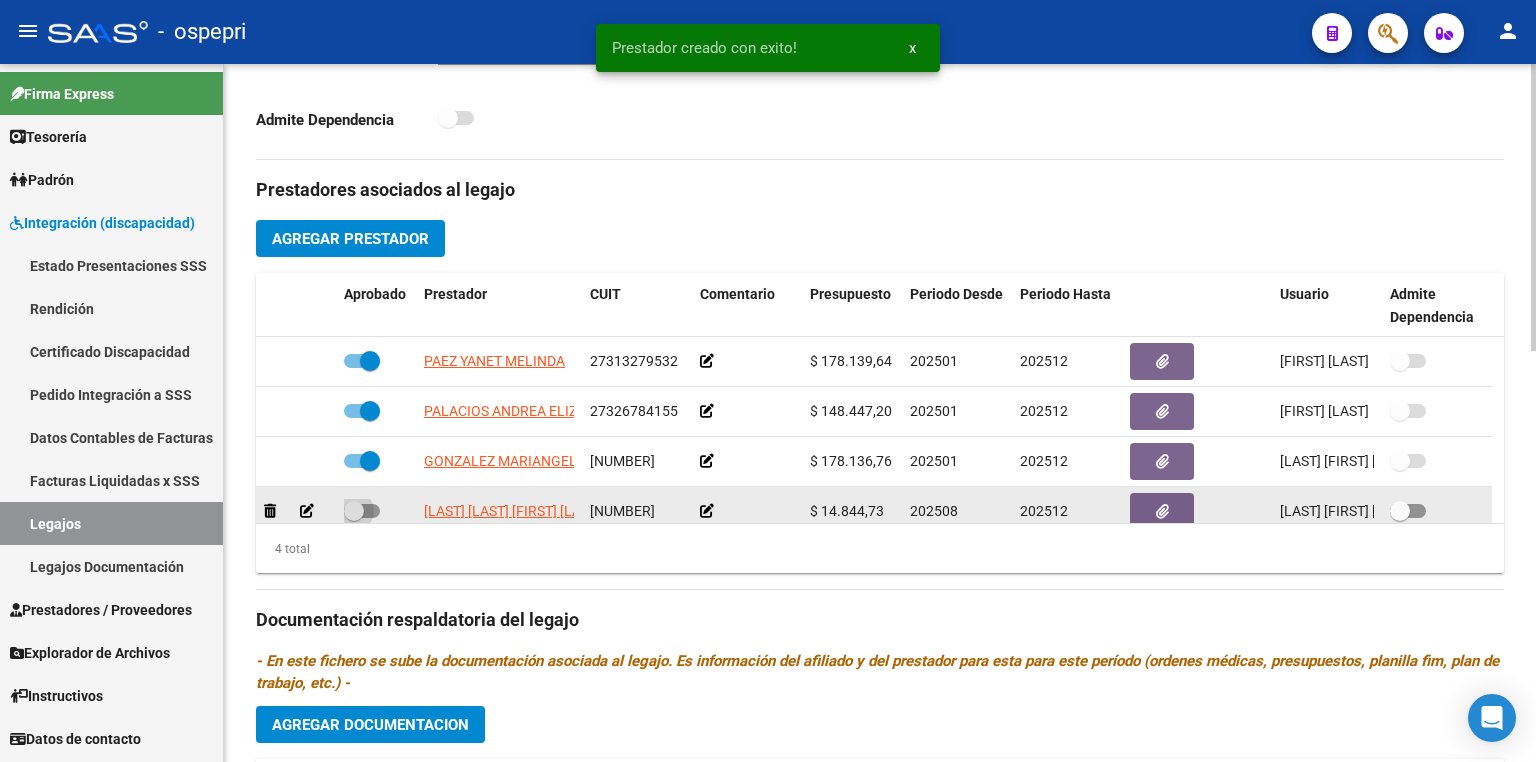 click at bounding box center [362, 511] 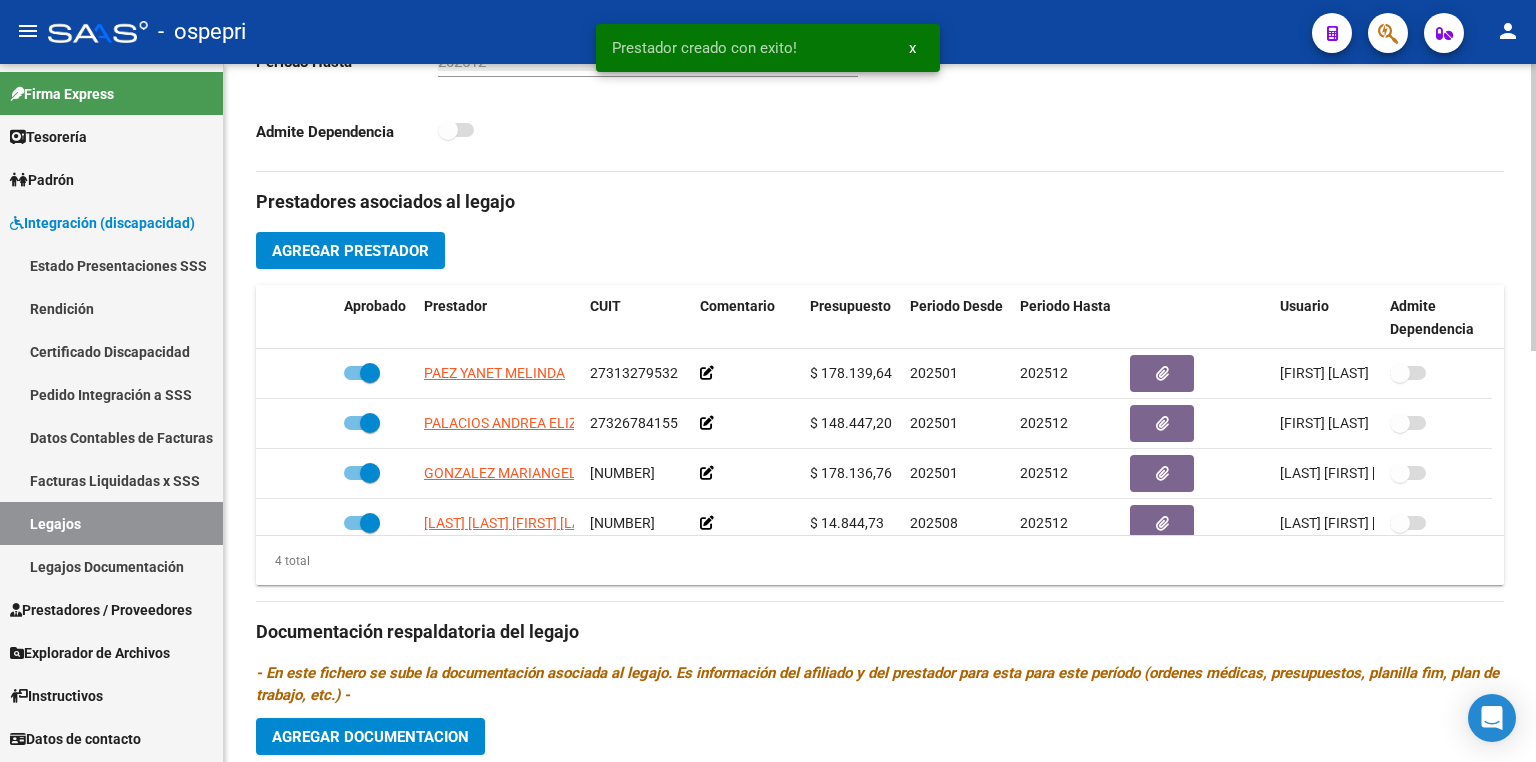scroll, scrollTop: 599, scrollLeft: 0, axis: vertical 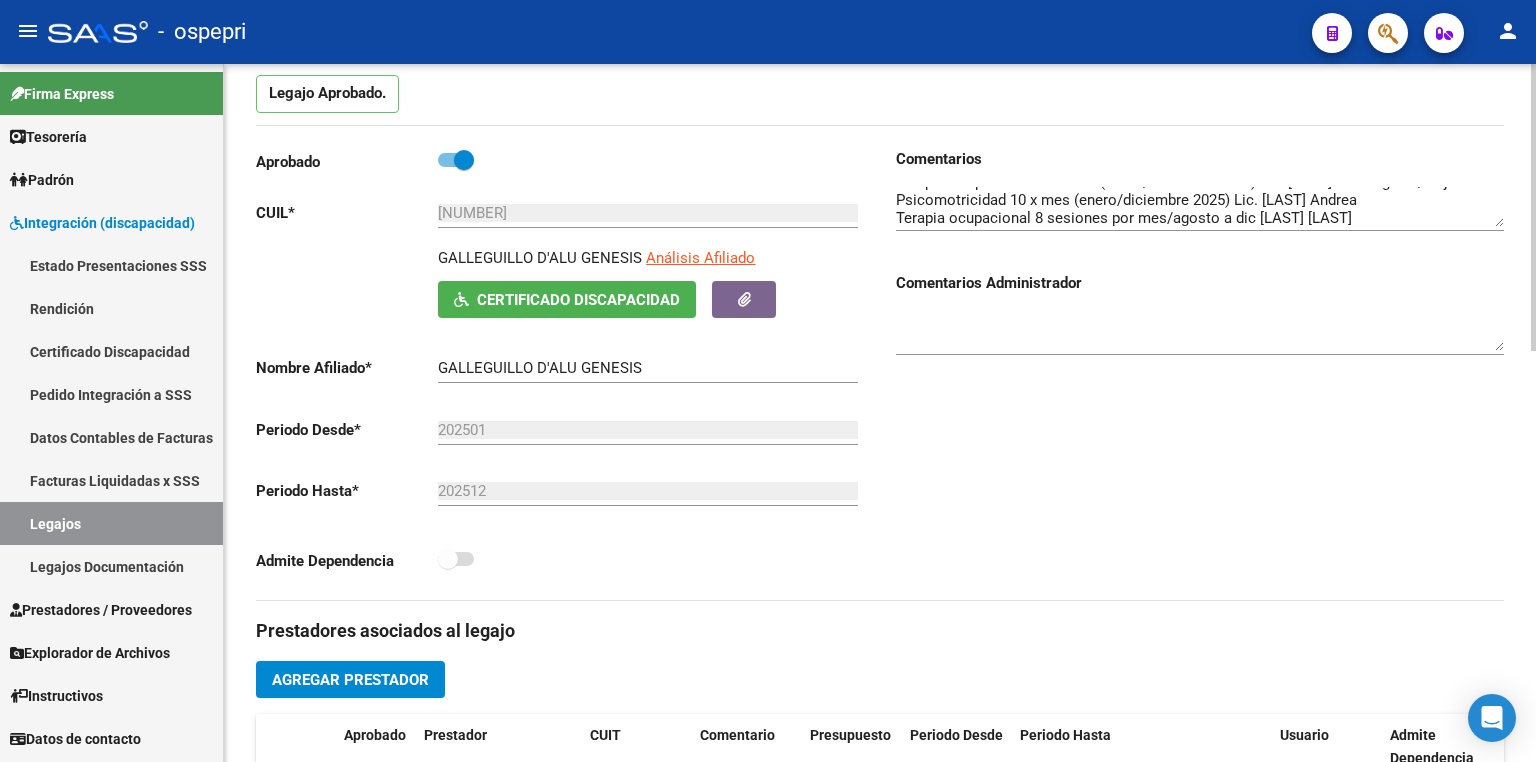 drag, startPoint x: 636, startPoint y: 258, endPoint x: 436, endPoint y: 254, distance: 200.04 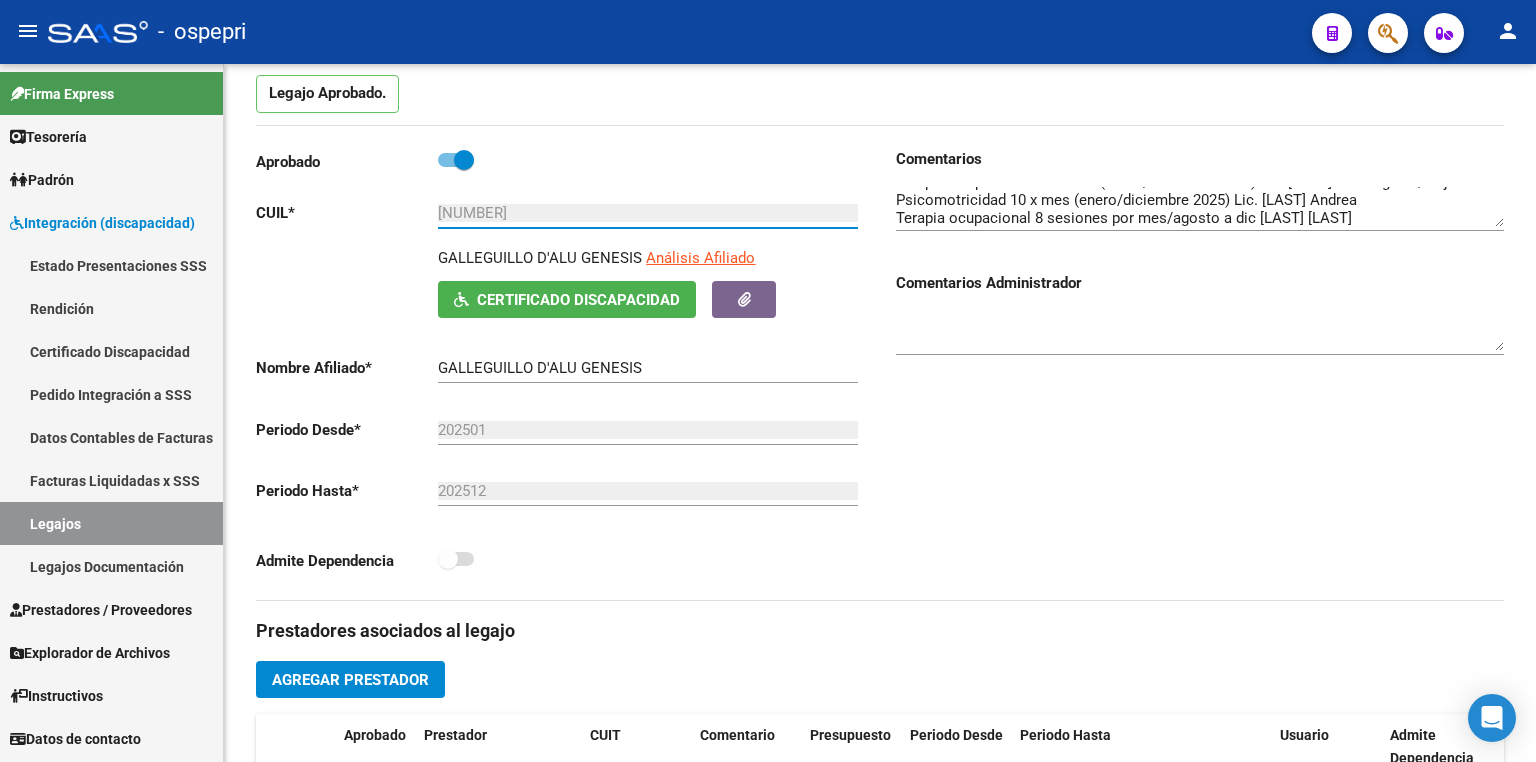 drag, startPoint x: 552, startPoint y: 212, endPoint x: 207, endPoint y: 235, distance: 345.7658 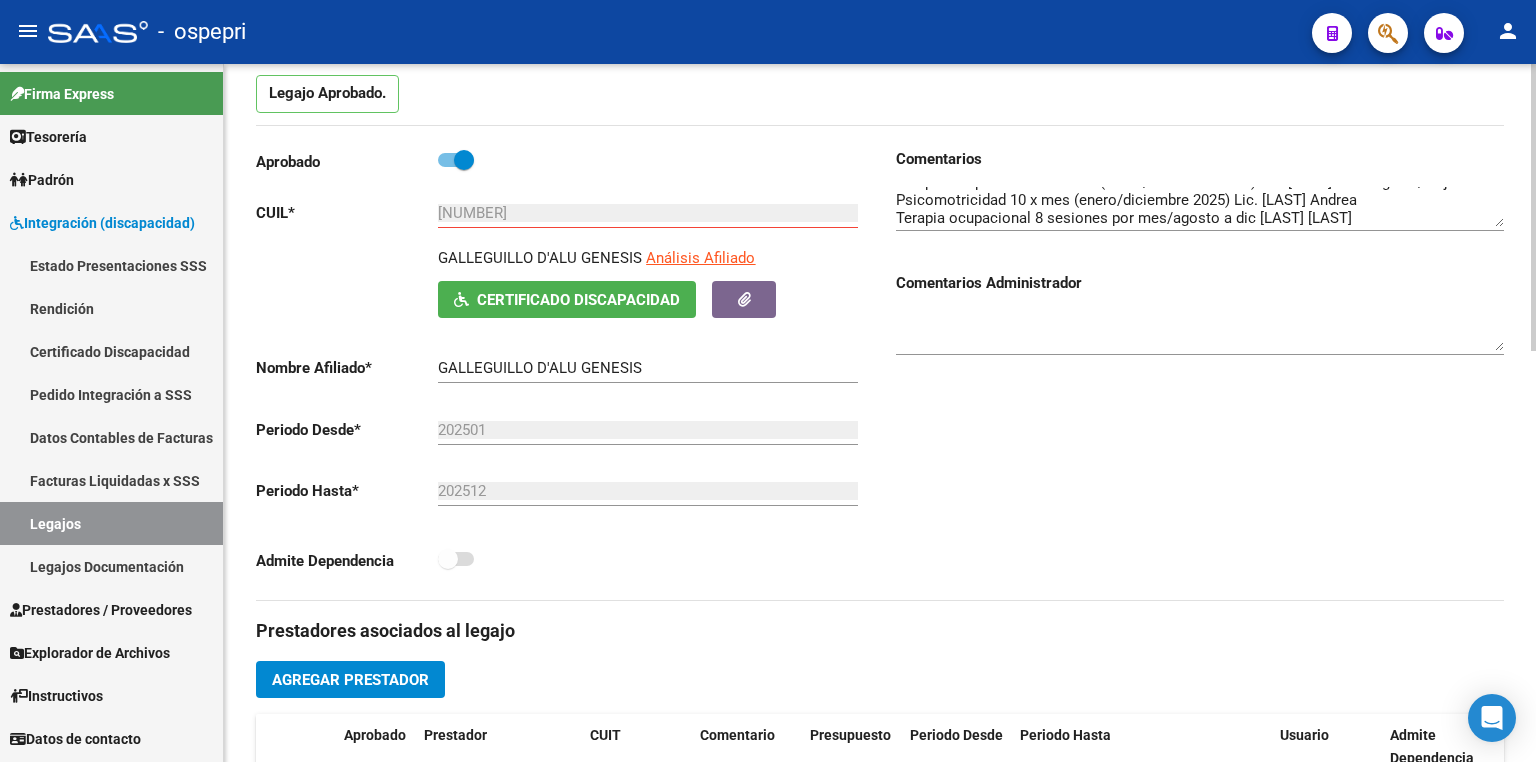 click on "Comentarios                                  Comentarios Administrador" 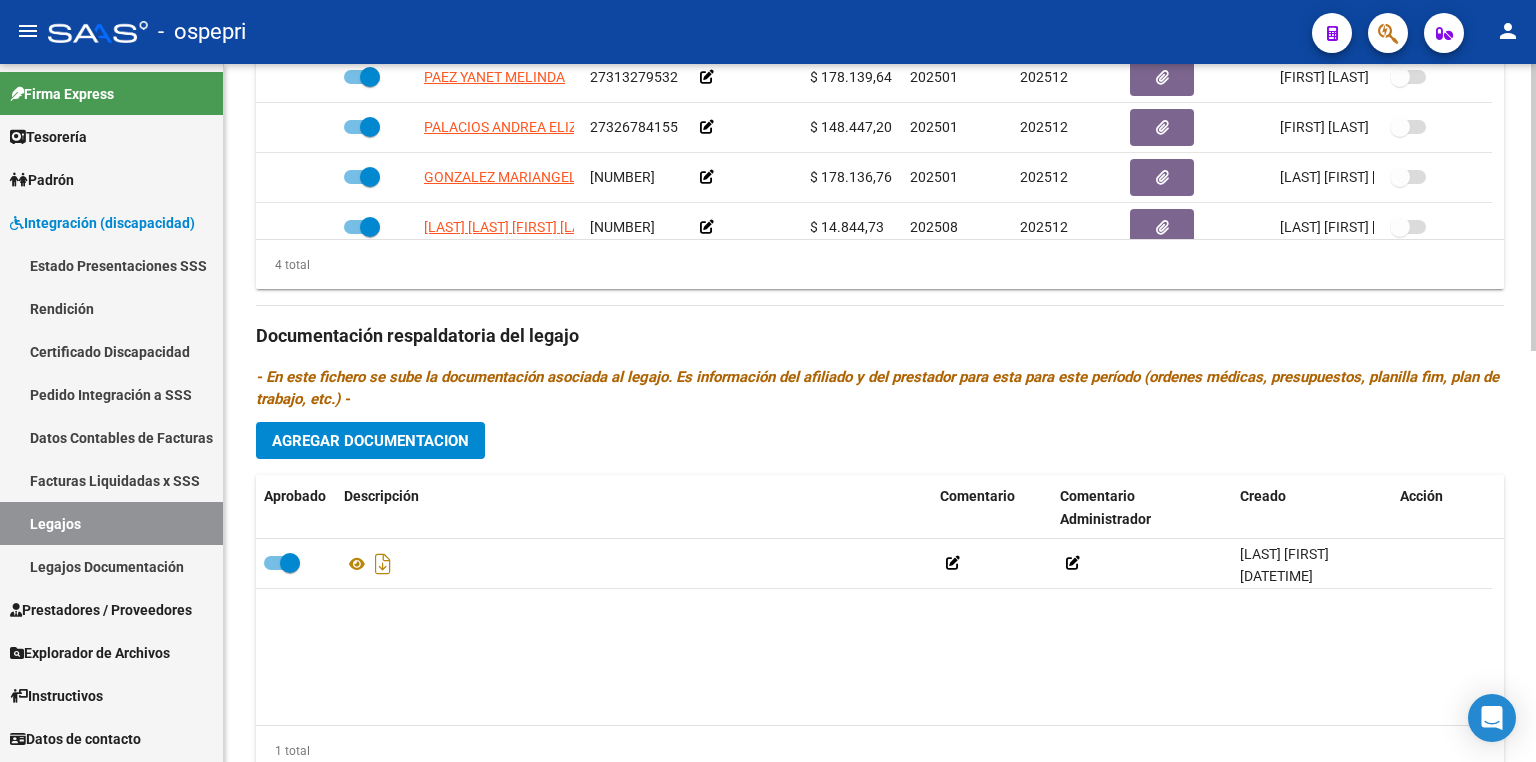 scroll, scrollTop: 999, scrollLeft: 0, axis: vertical 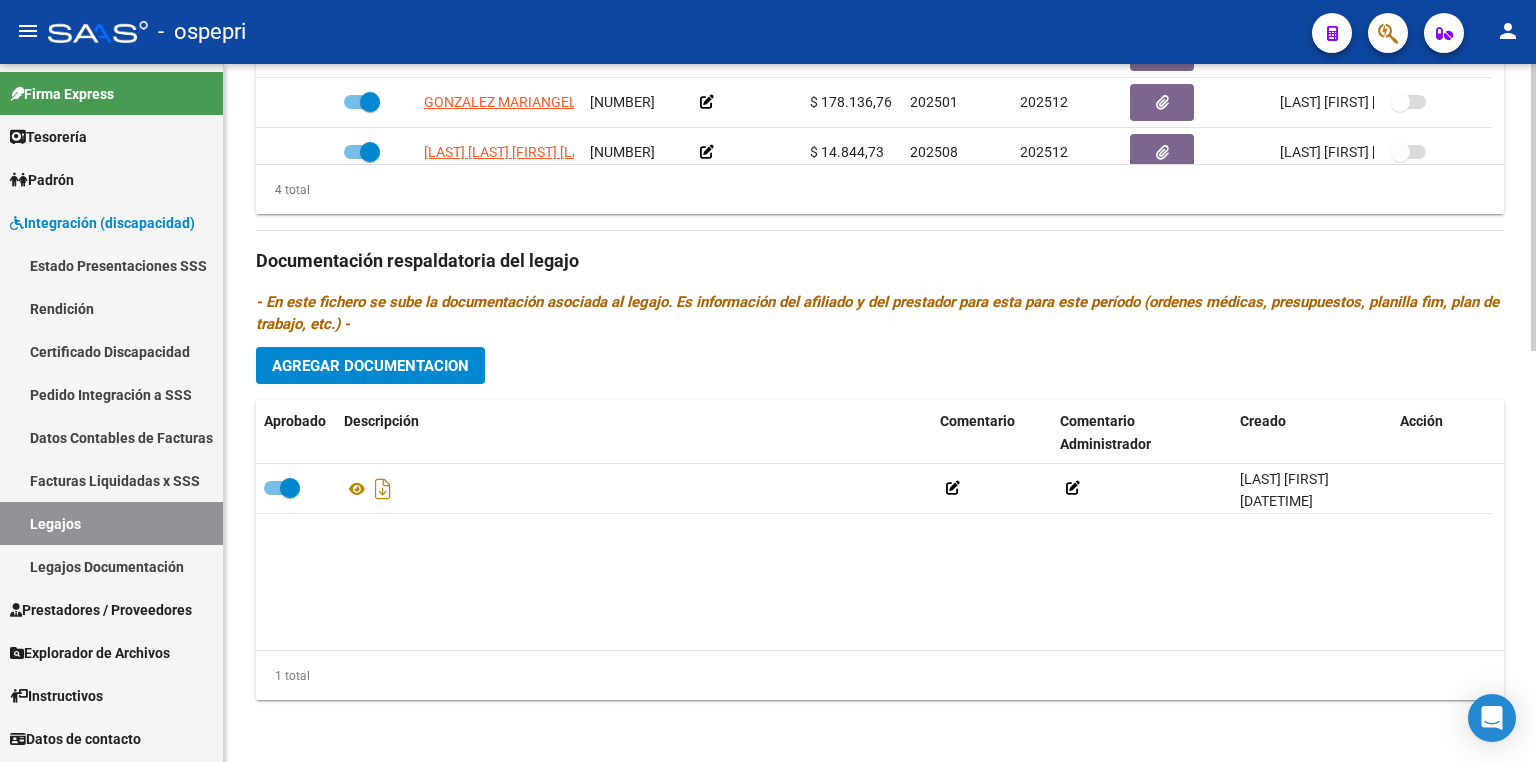 click on "Agregar Documentacion" 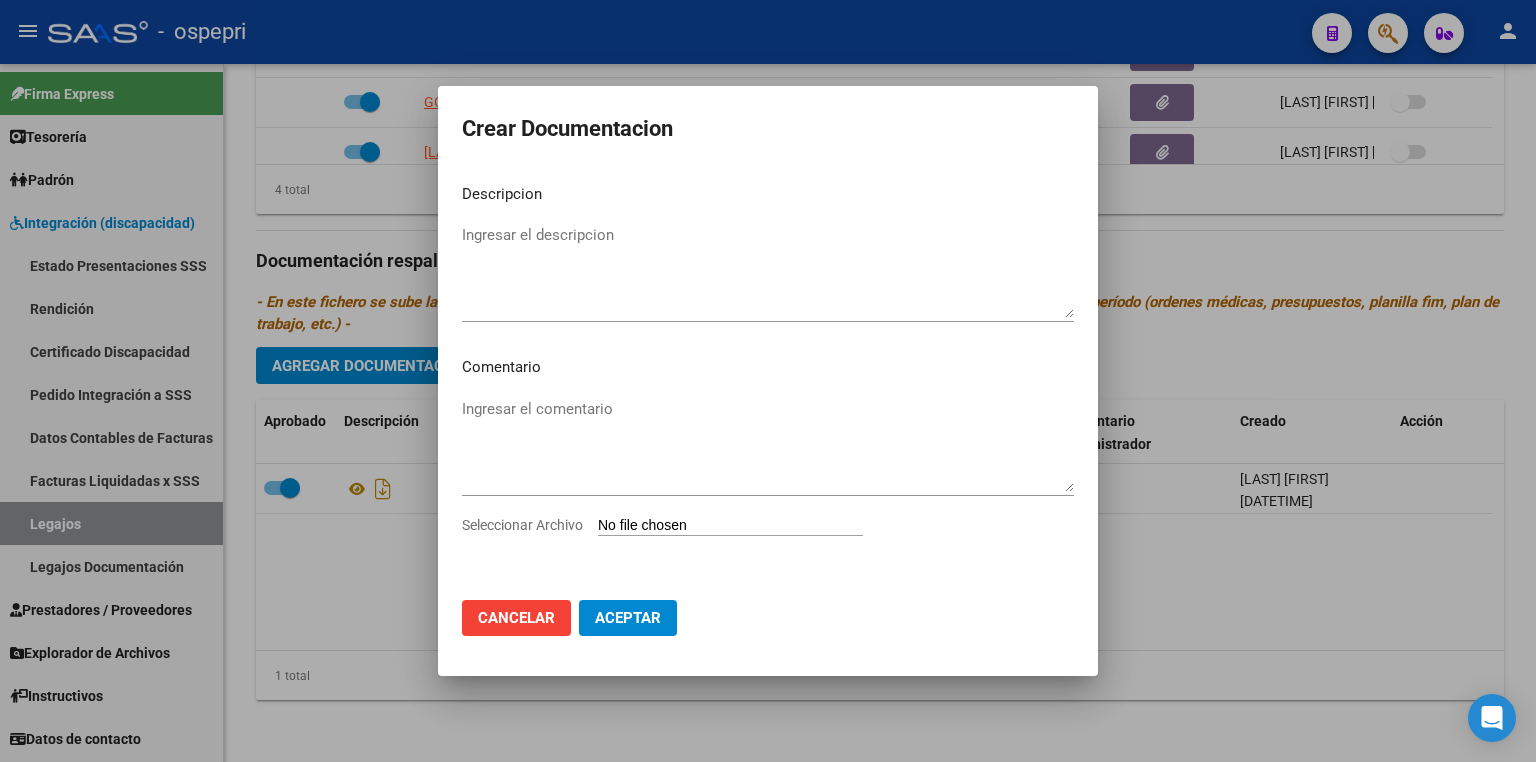 click on "Seleccionar Archivo" at bounding box center [730, 526] 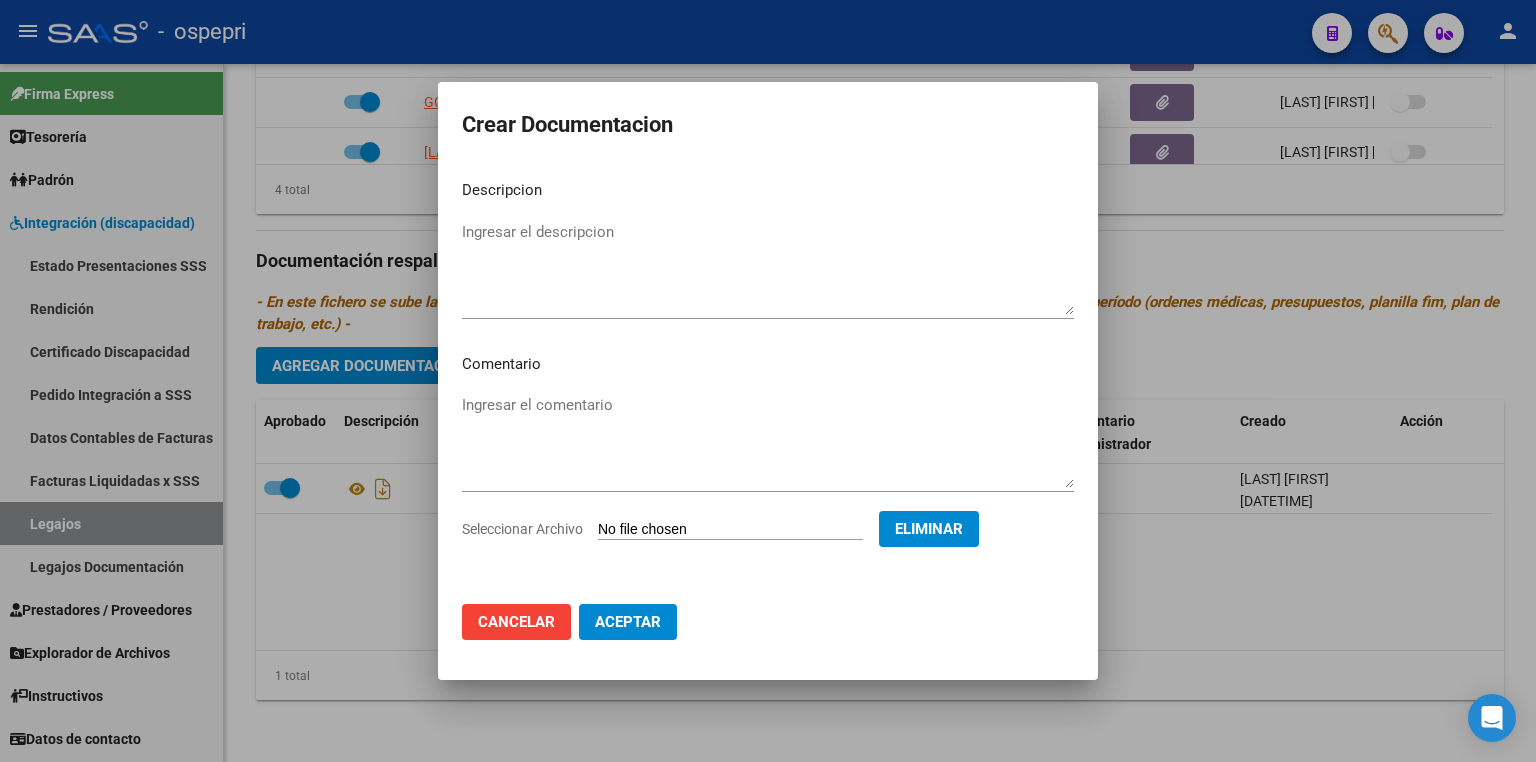 click on "Aceptar" 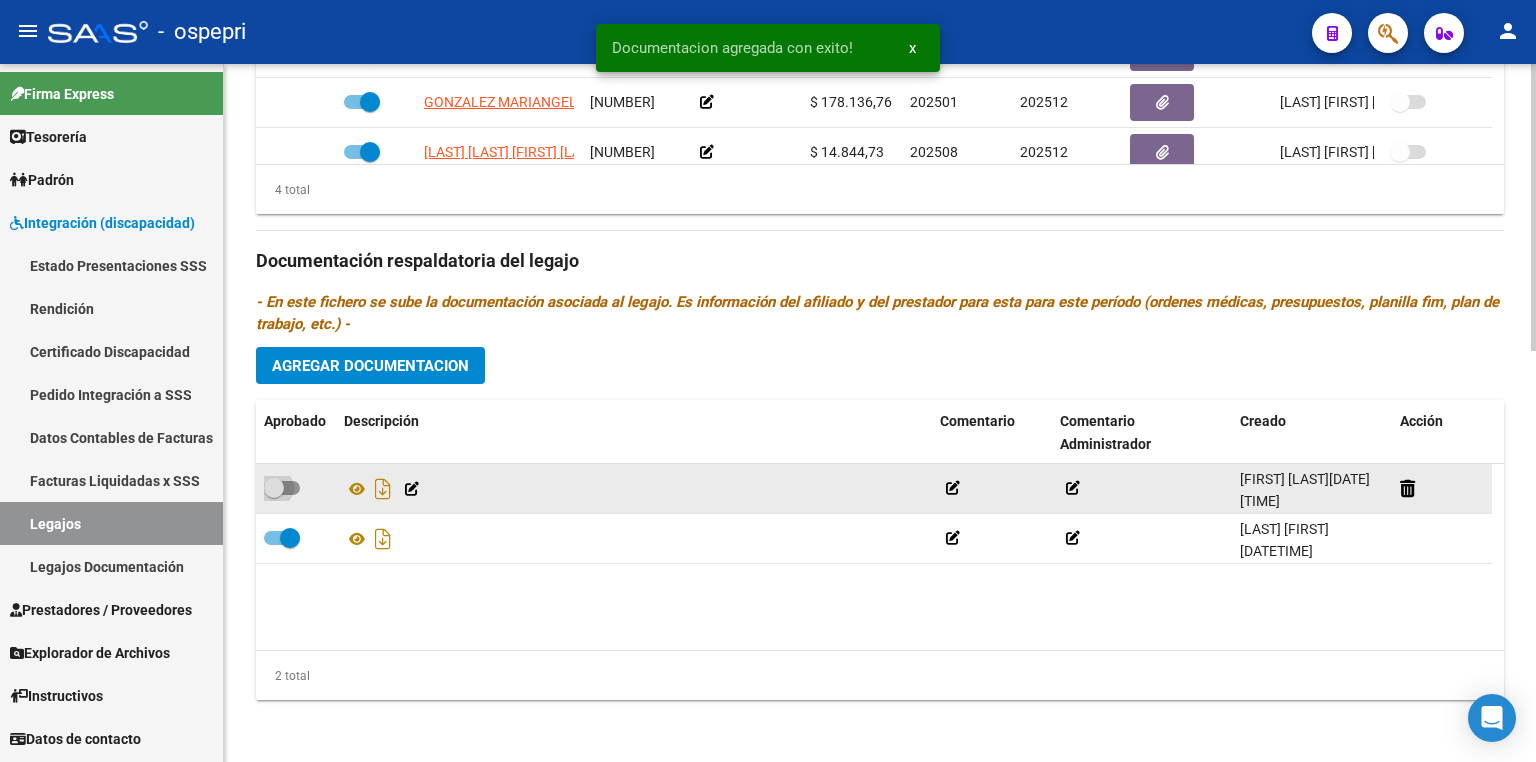 click at bounding box center (282, 488) 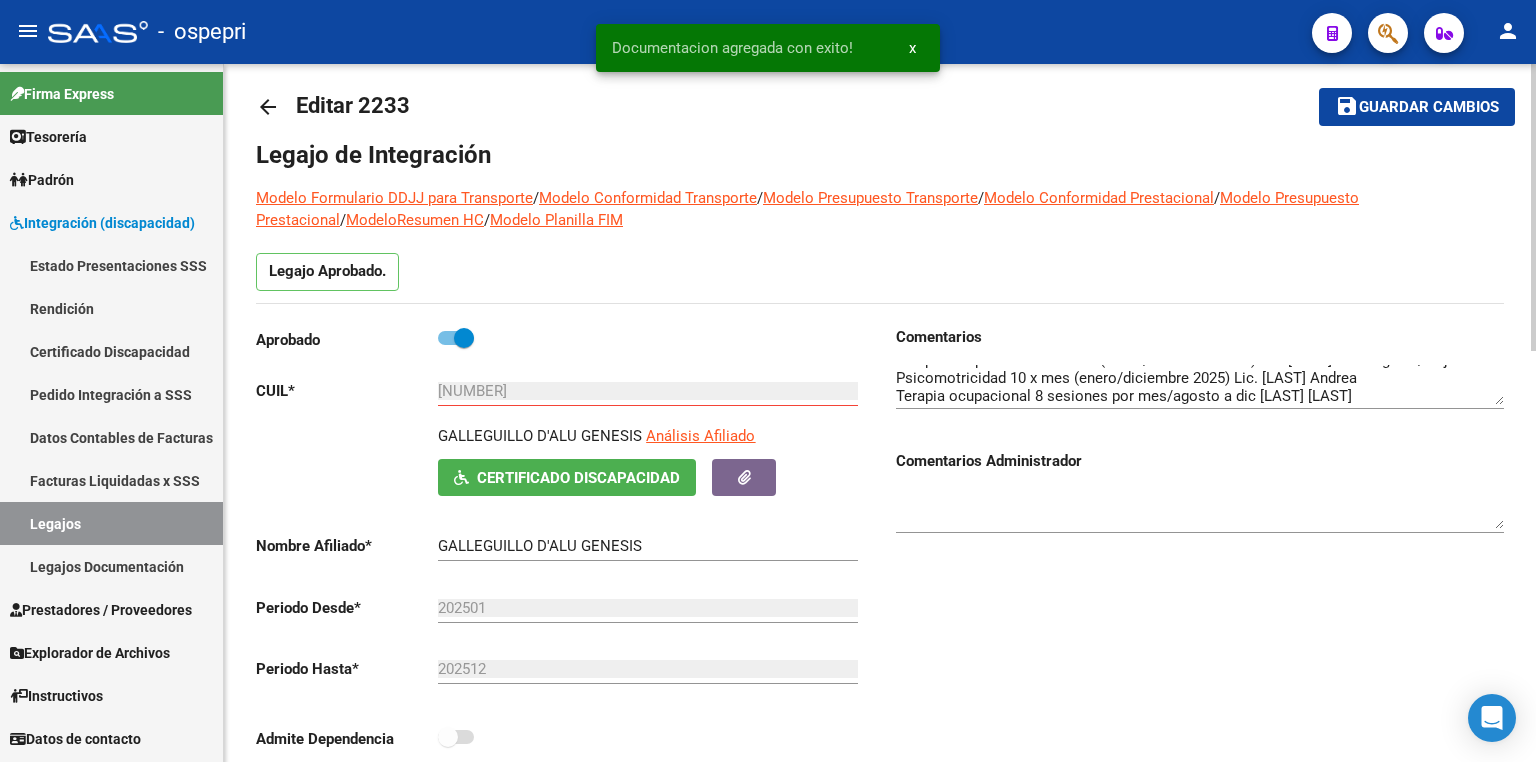 scroll, scrollTop: 0, scrollLeft: 0, axis: both 